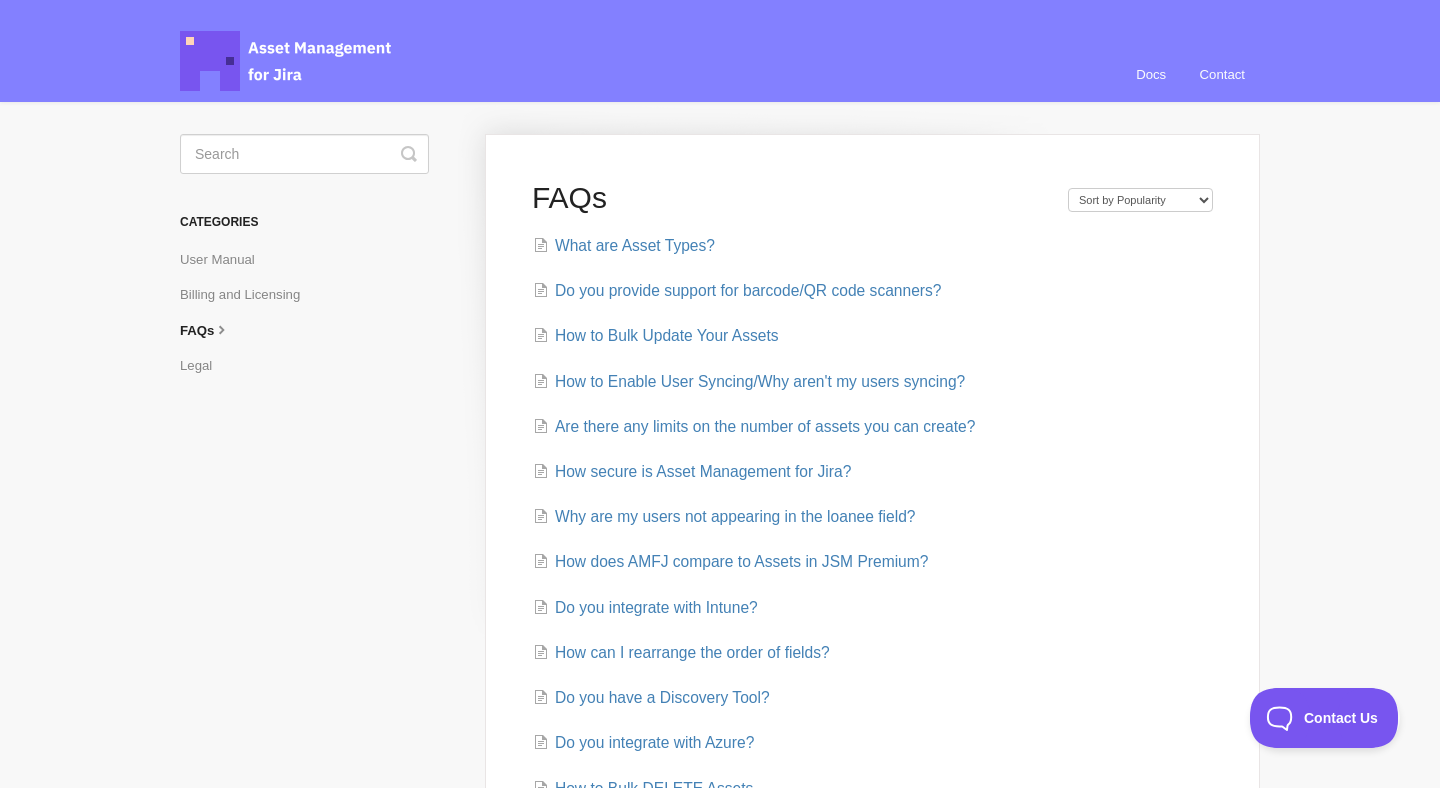 scroll, scrollTop: 0, scrollLeft: 0, axis: both 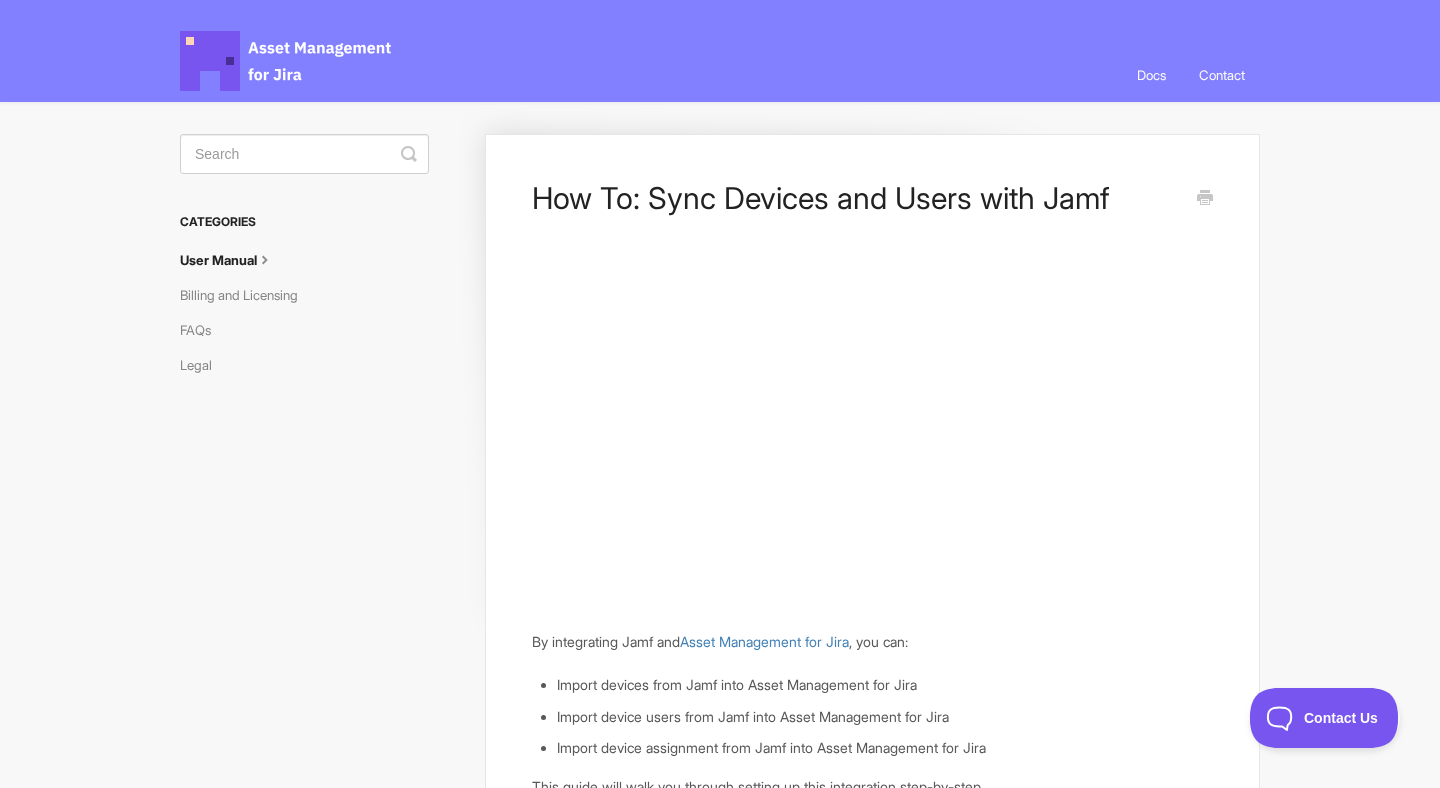 click on "Asset Management for Jira Docs" at bounding box center (287, 61) 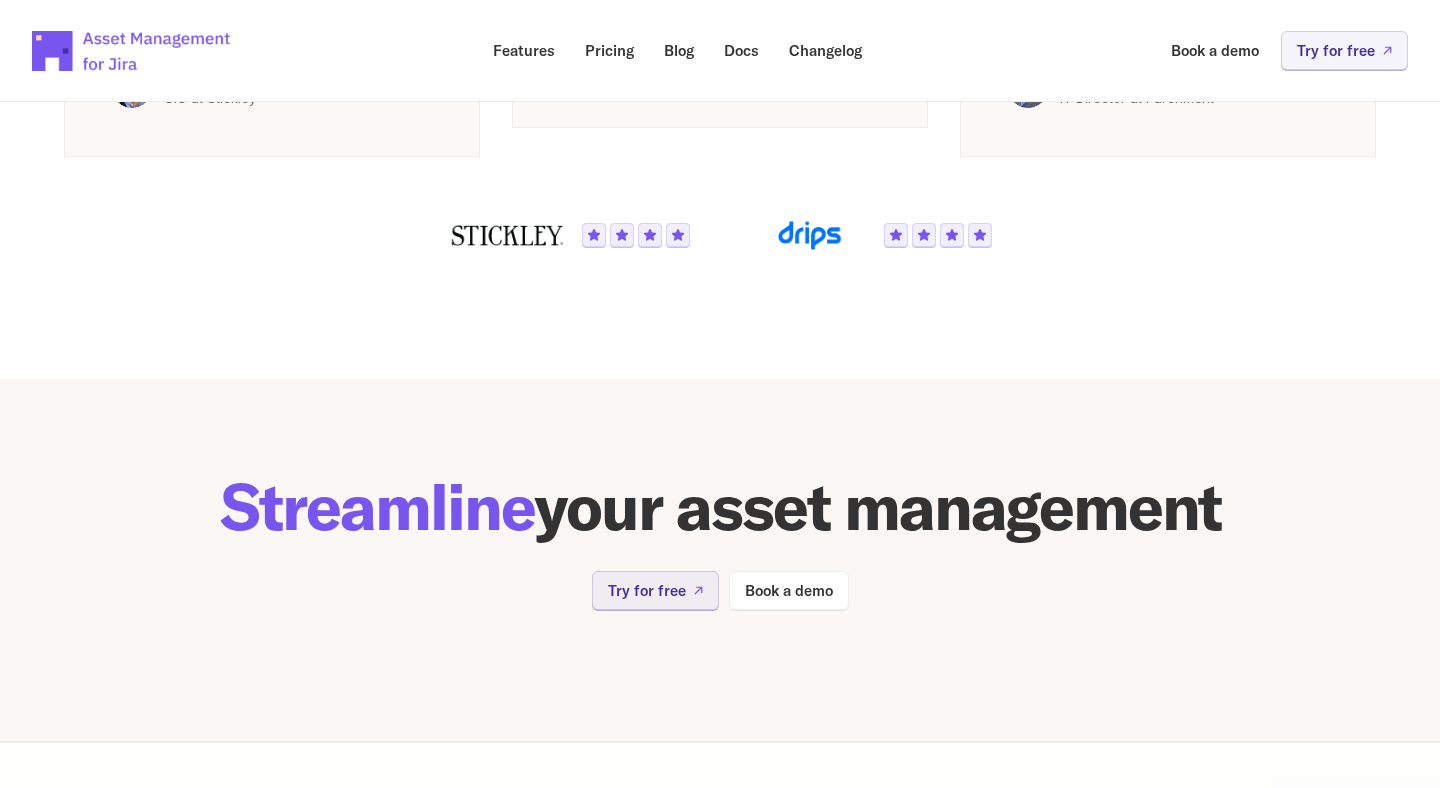 scroll, scrollTop: 4092, scrollLeft: 0, axis: vertical 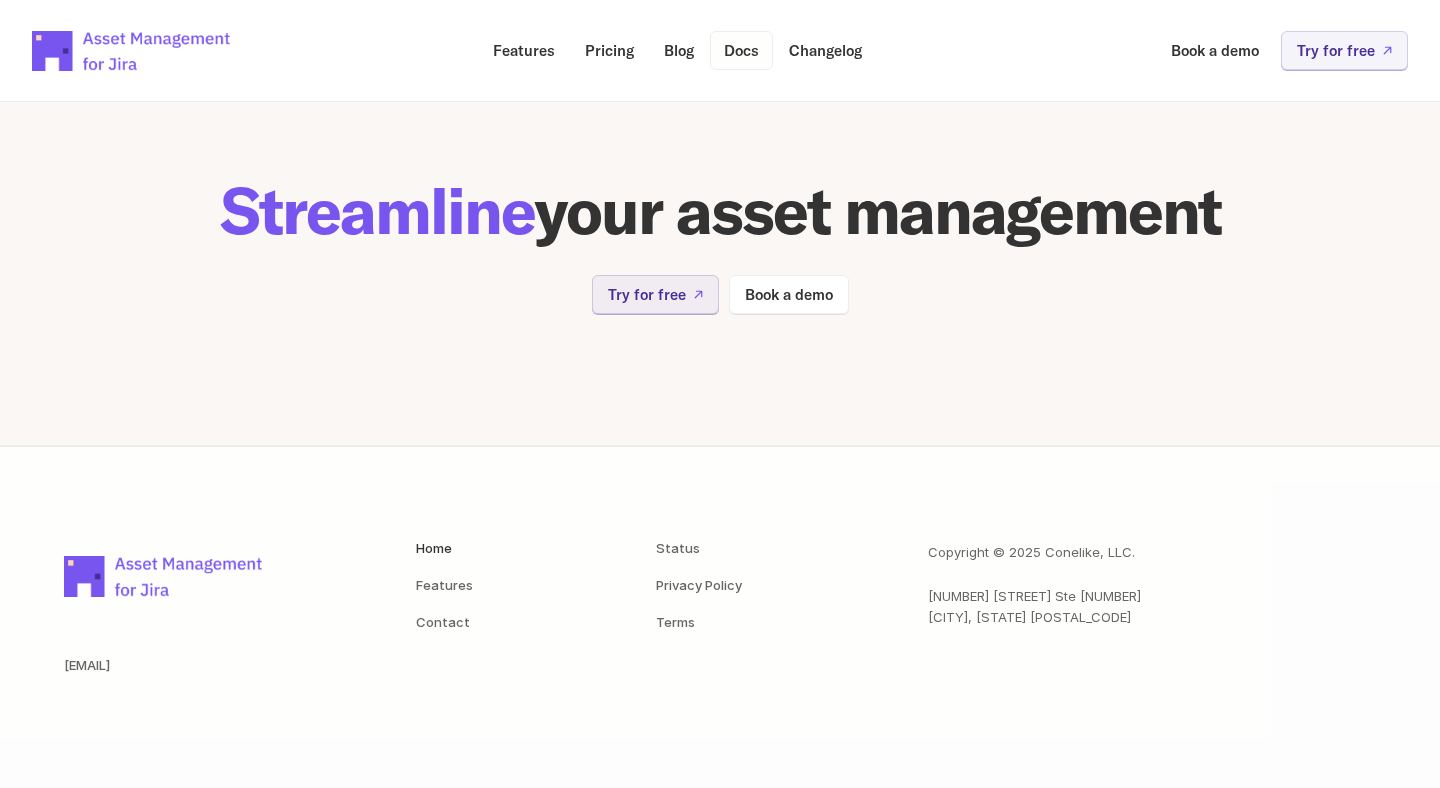 click on "Docs" at bounding box center [741, 50] 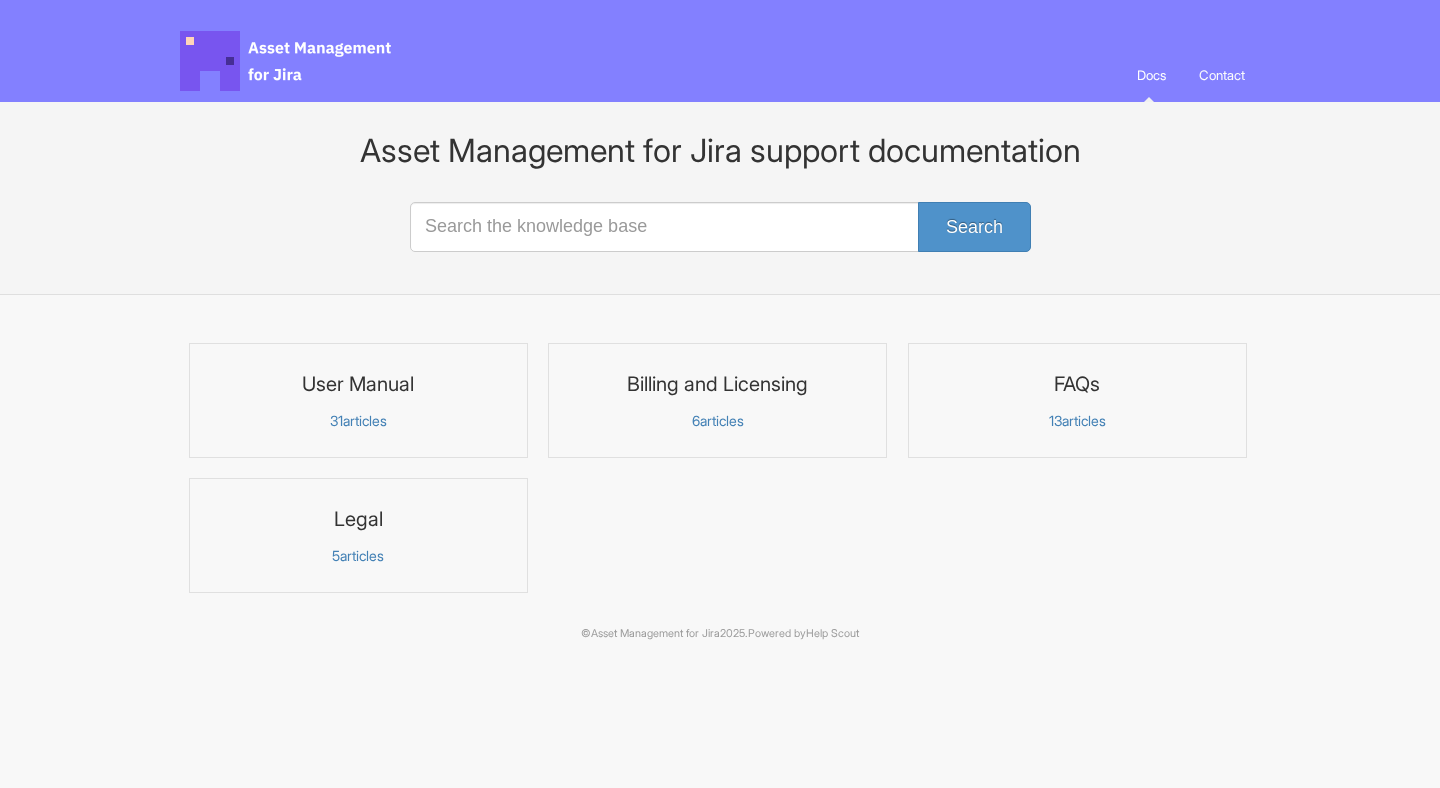 scroll, scrollTop: 0, scrollLeft: 0, axis: both 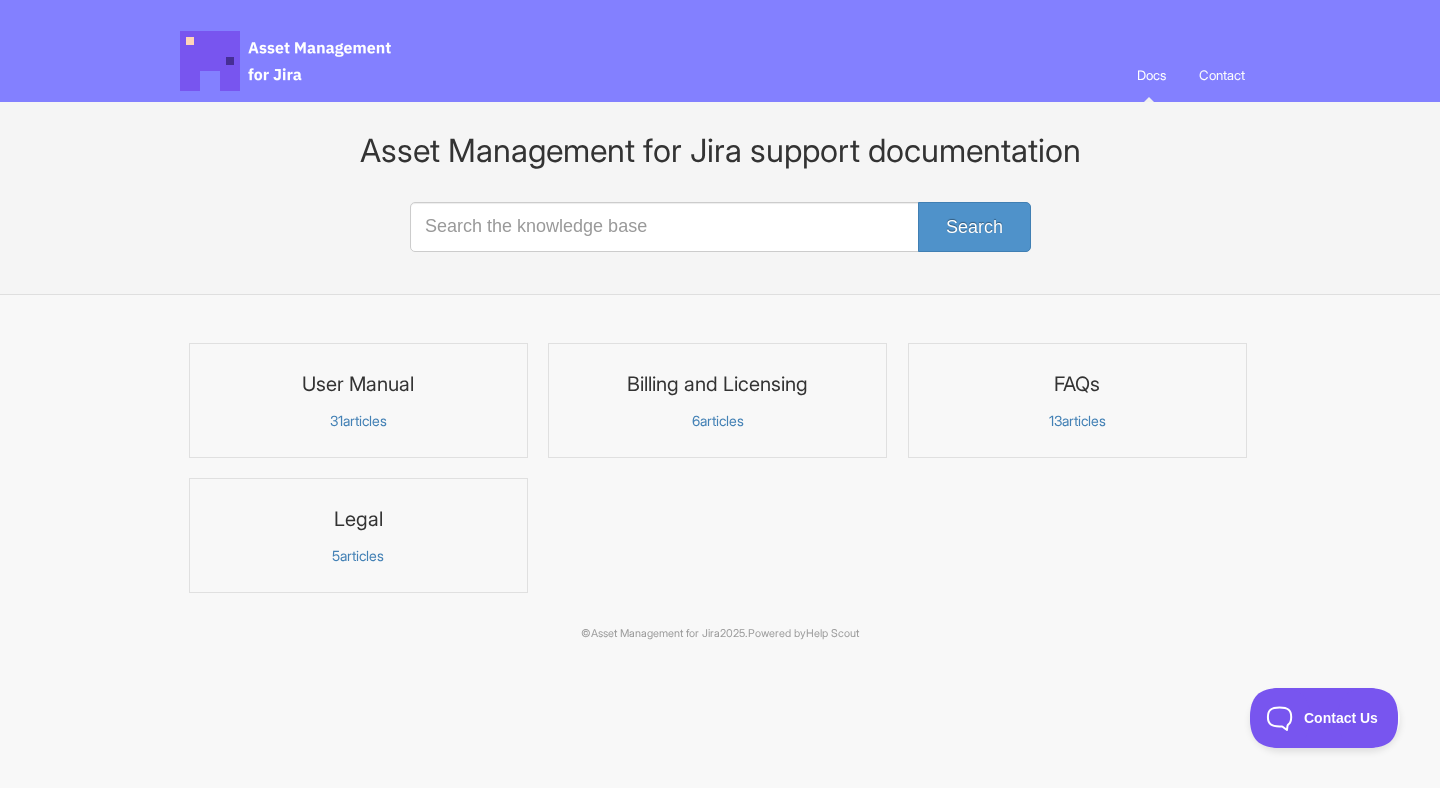 click on "31  articles" at bounding box center [358, 421] 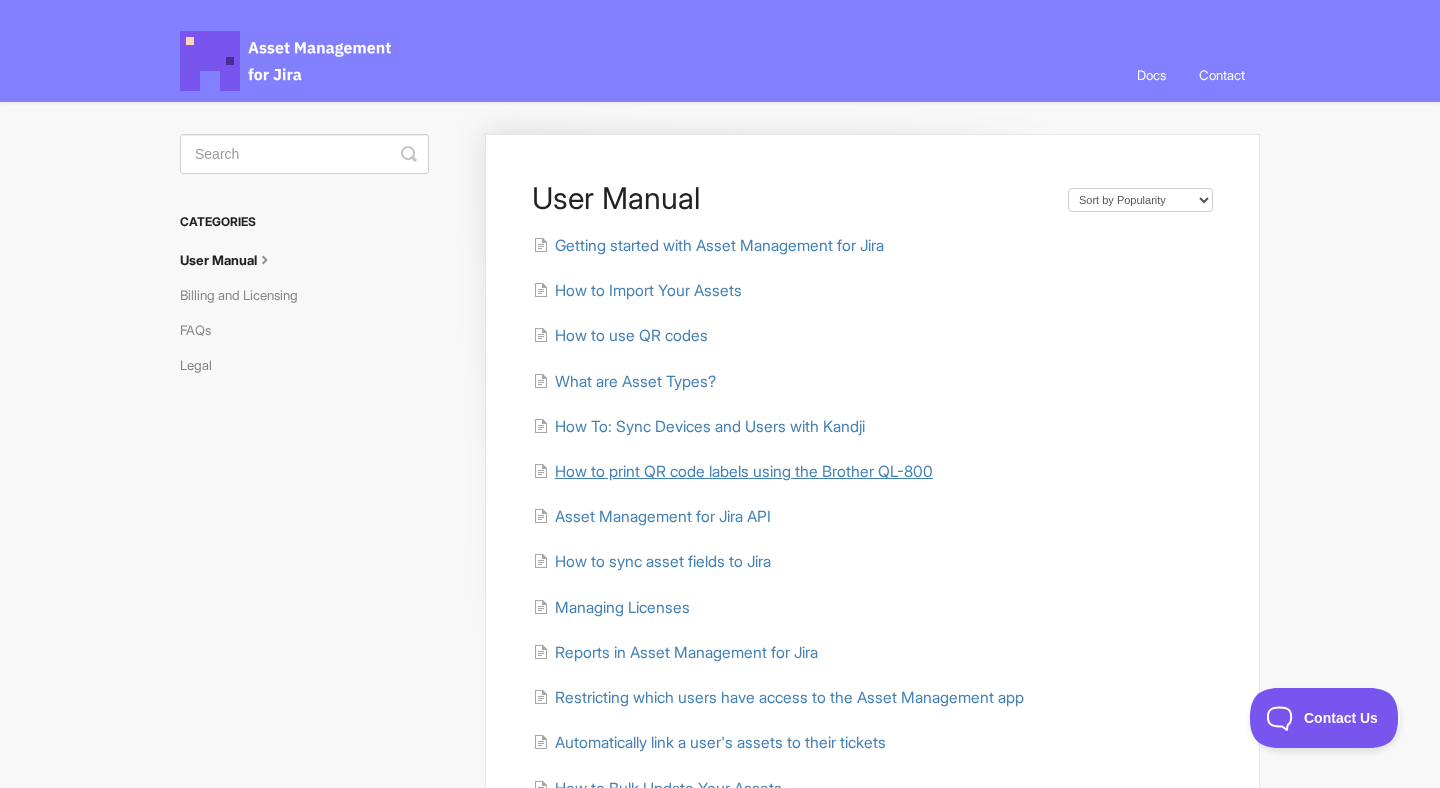 scroll, scrollTop: 0, scrollLeft: 0, axis: both 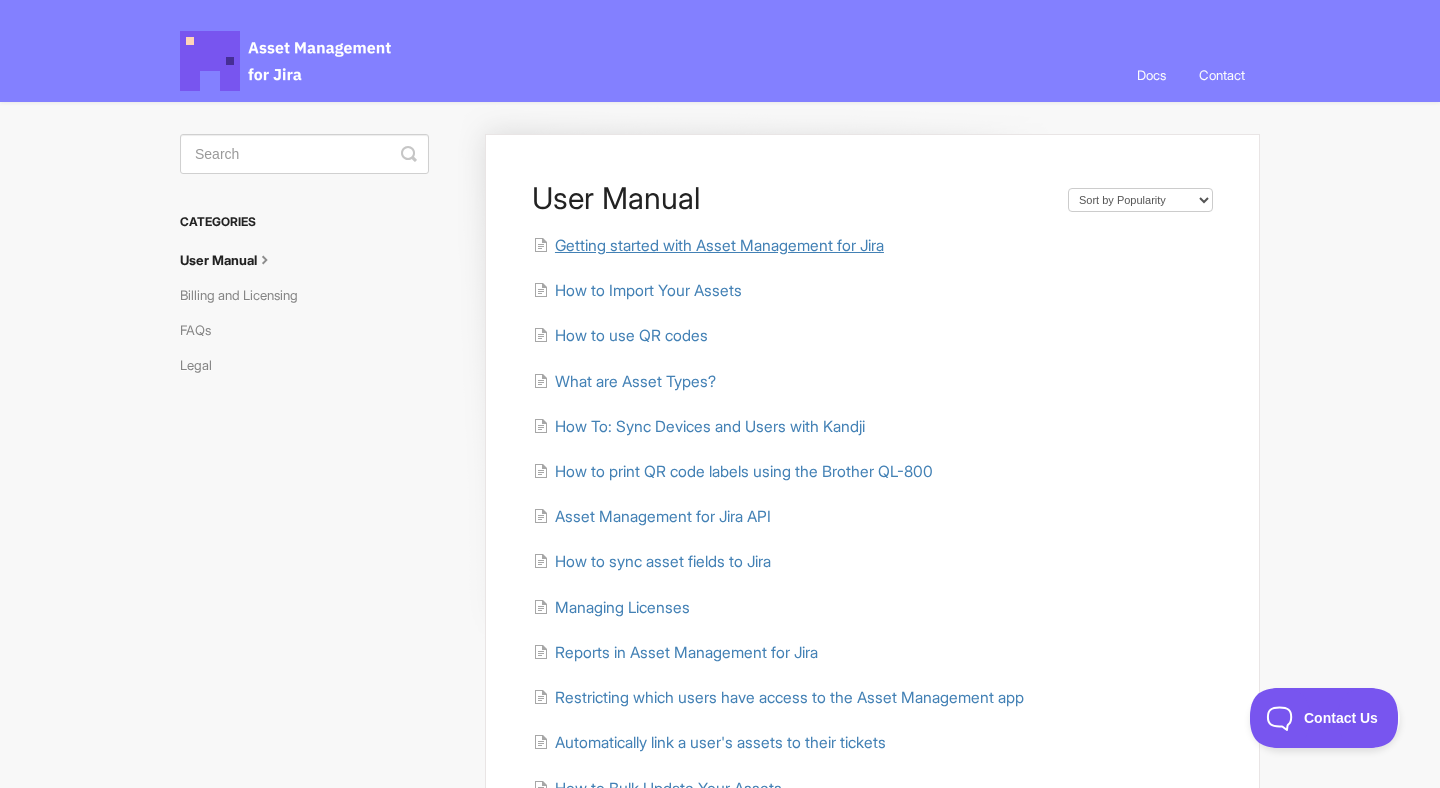 click on "Getting started with Asset Management for Jira" at bounding box center (719, 245) 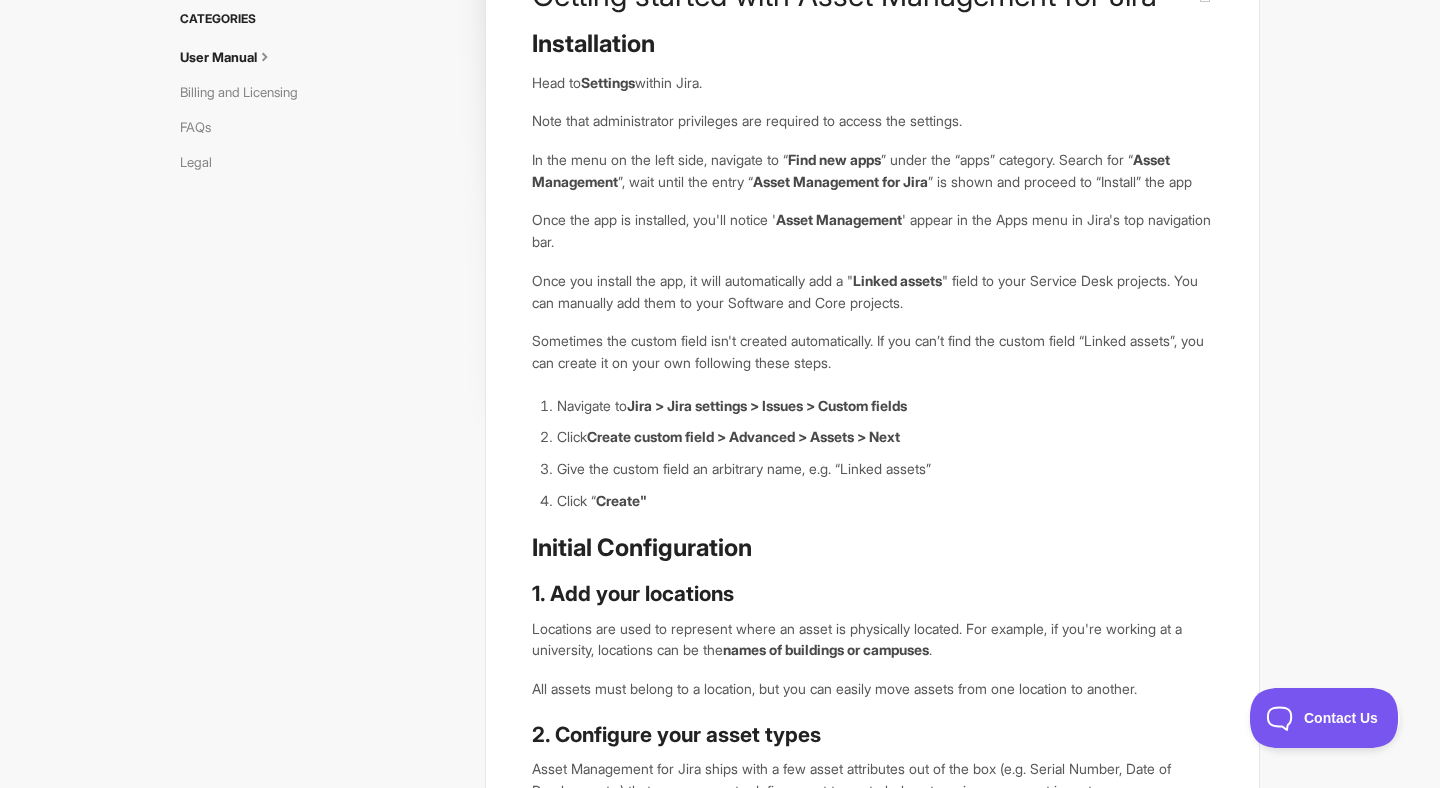 scroll, scrollTop: 0, scrollLeft: 0, axis: both 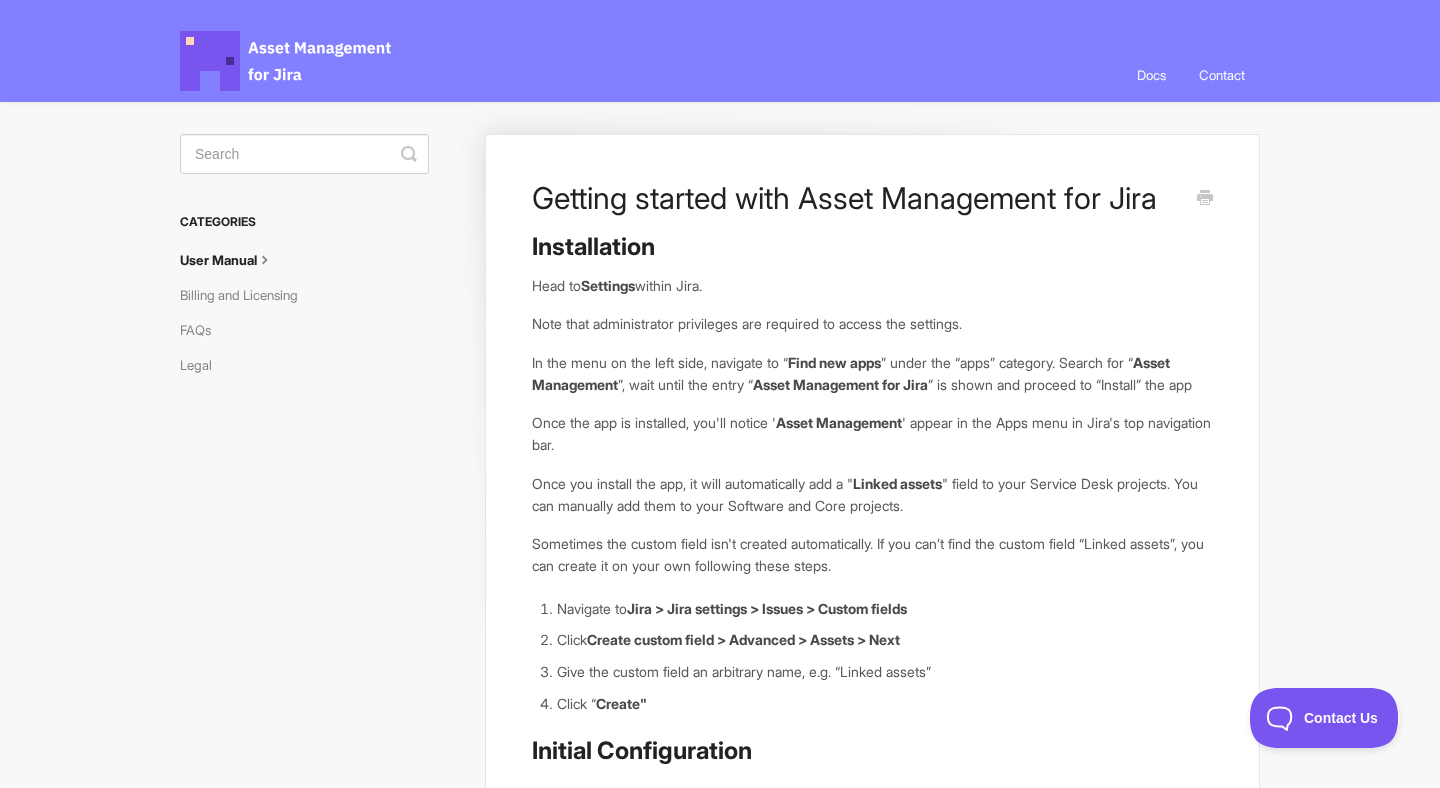 click on "User Manual" at bounding box center (235, 260) 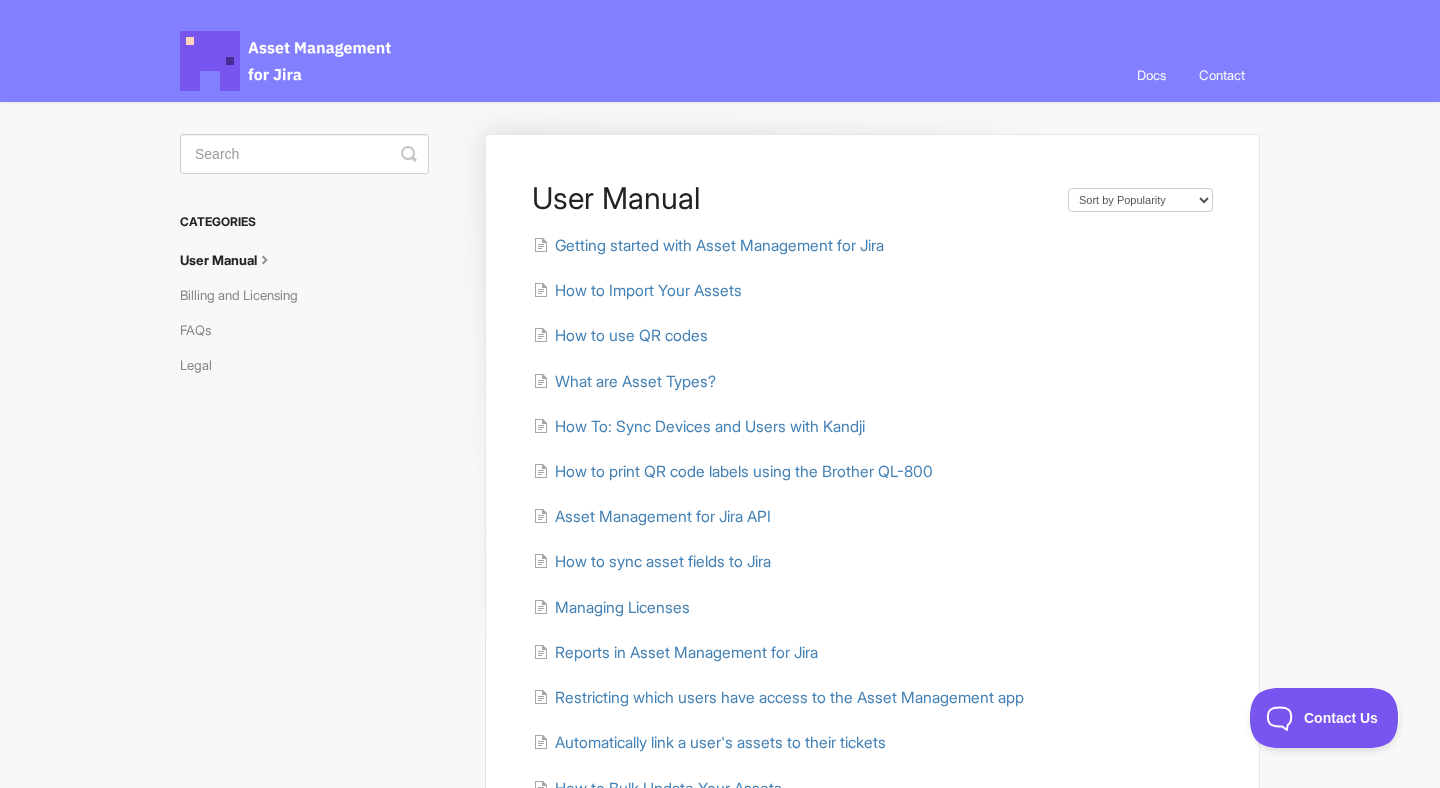 scroll, scrollTop: 0, scrollLeft: 0, axis: both 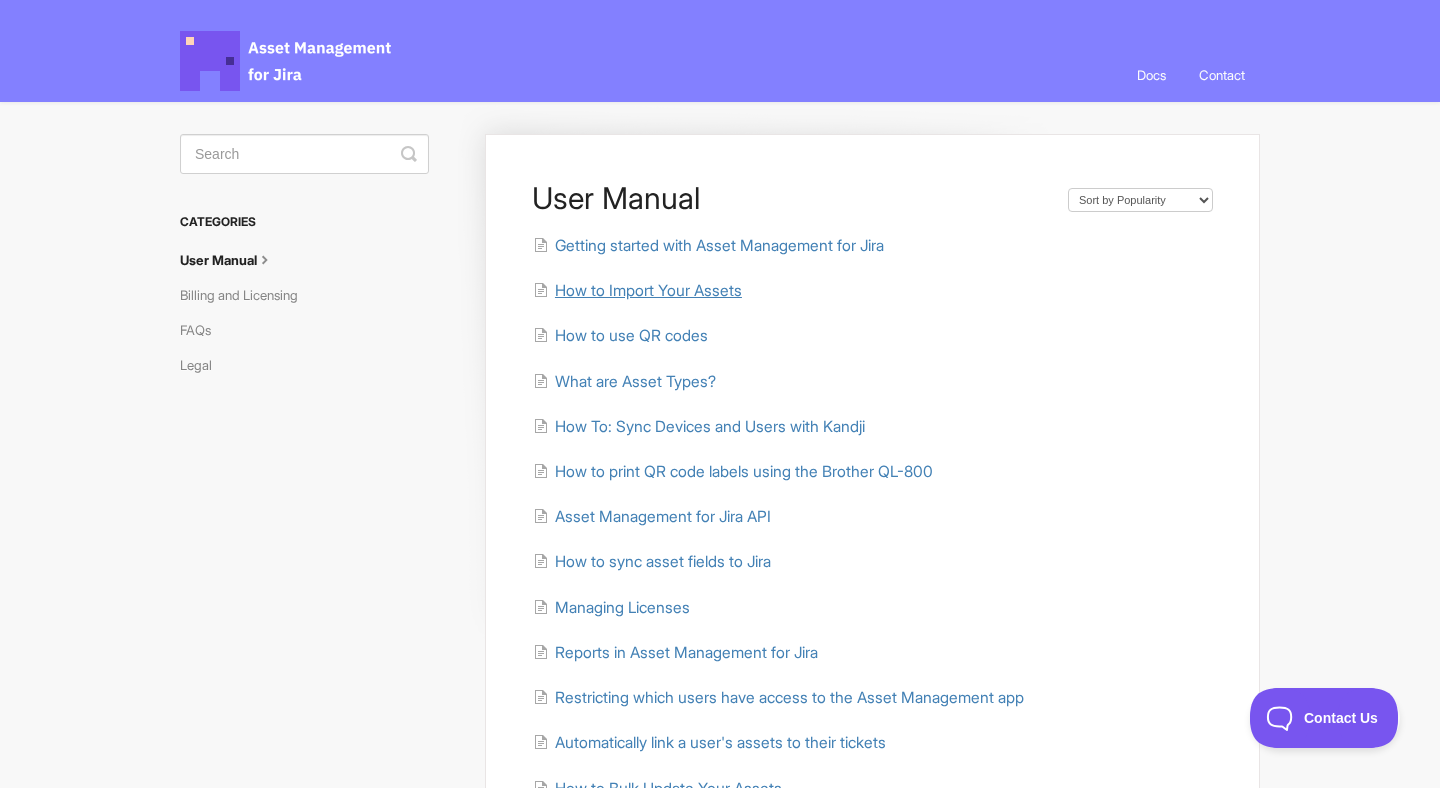 click on "How to Import Your Assets" at bounding box center (648, 290) 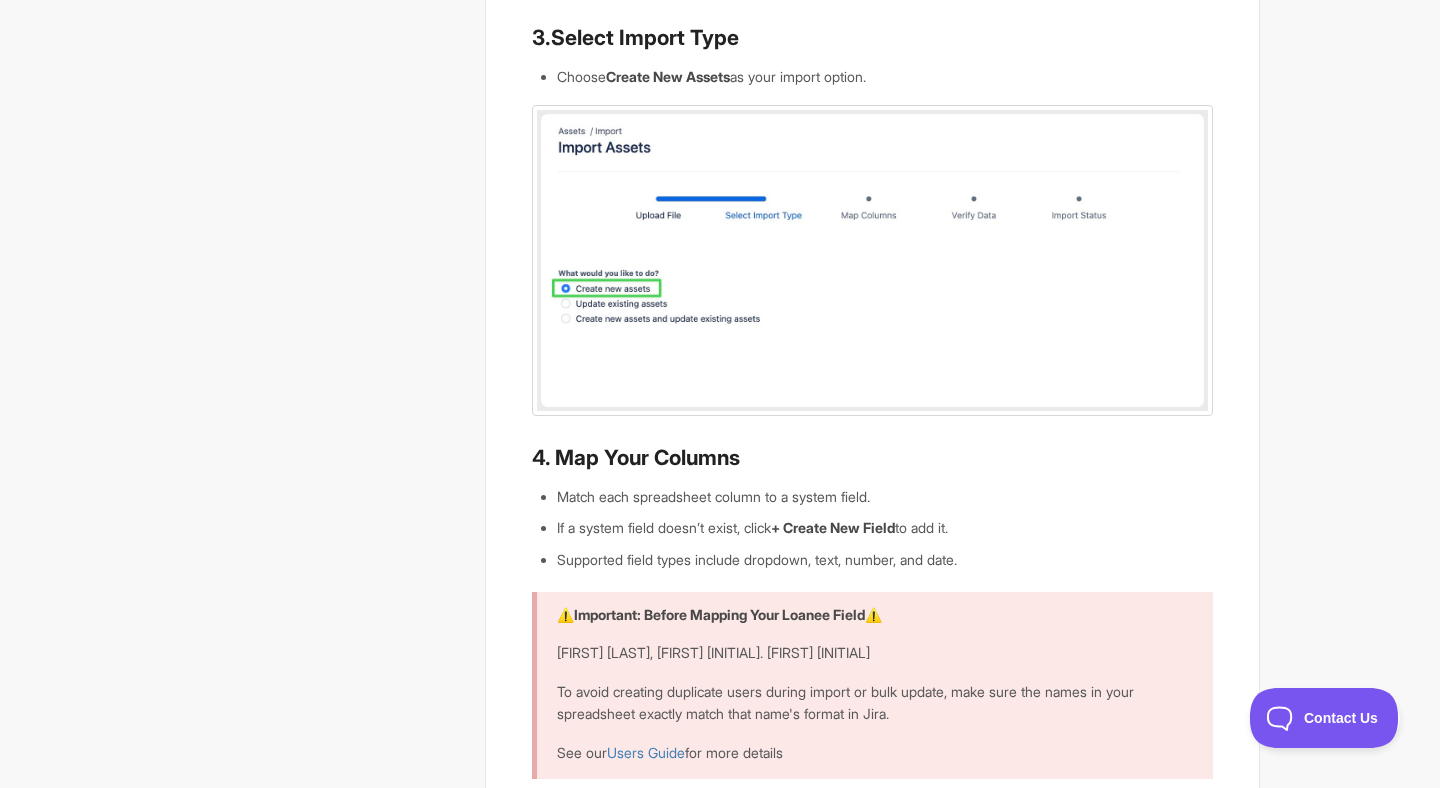 scroll, scrollTop: 1277, scrollLeft: 0, axis: vertical 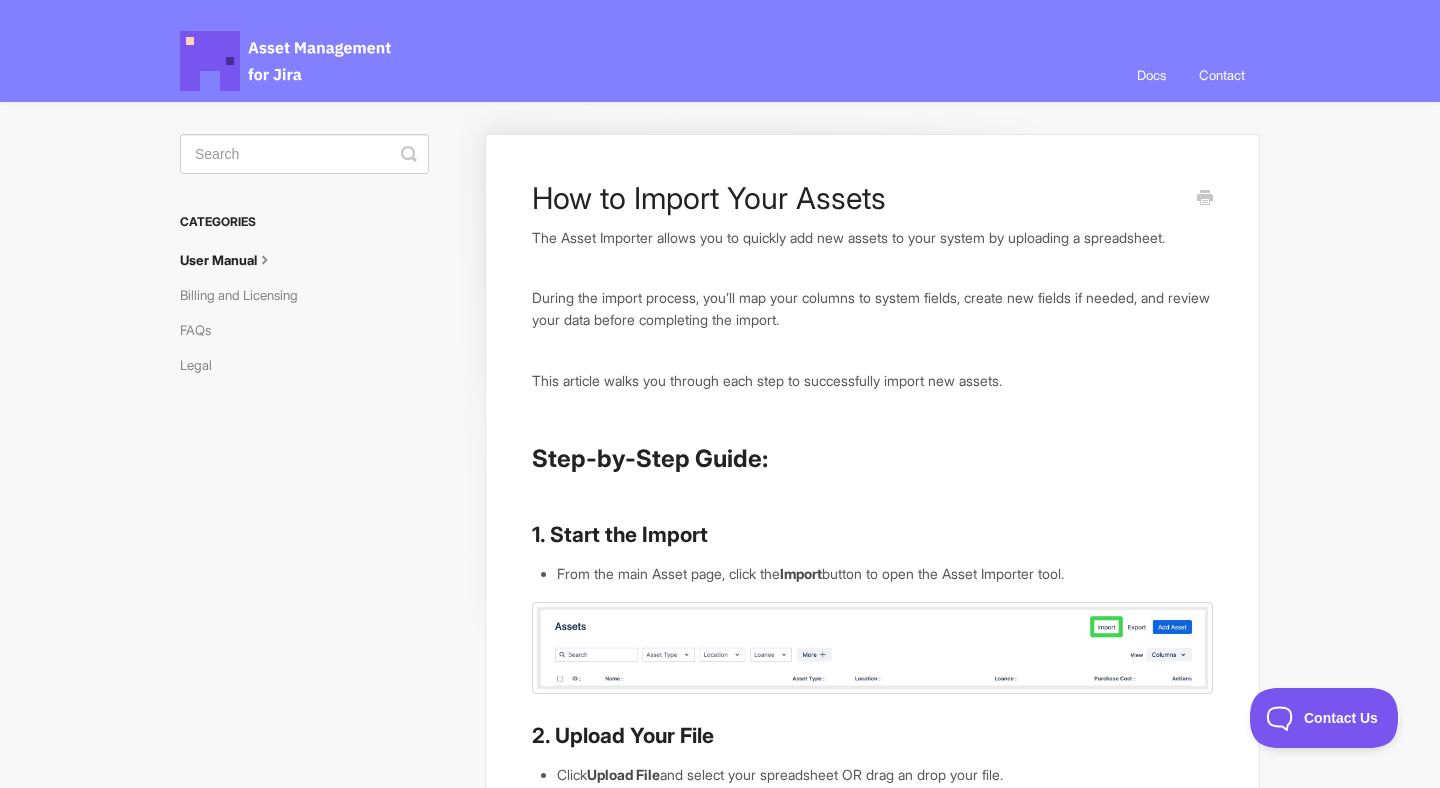 click on "User Manual" at bounding box center (235, 260) 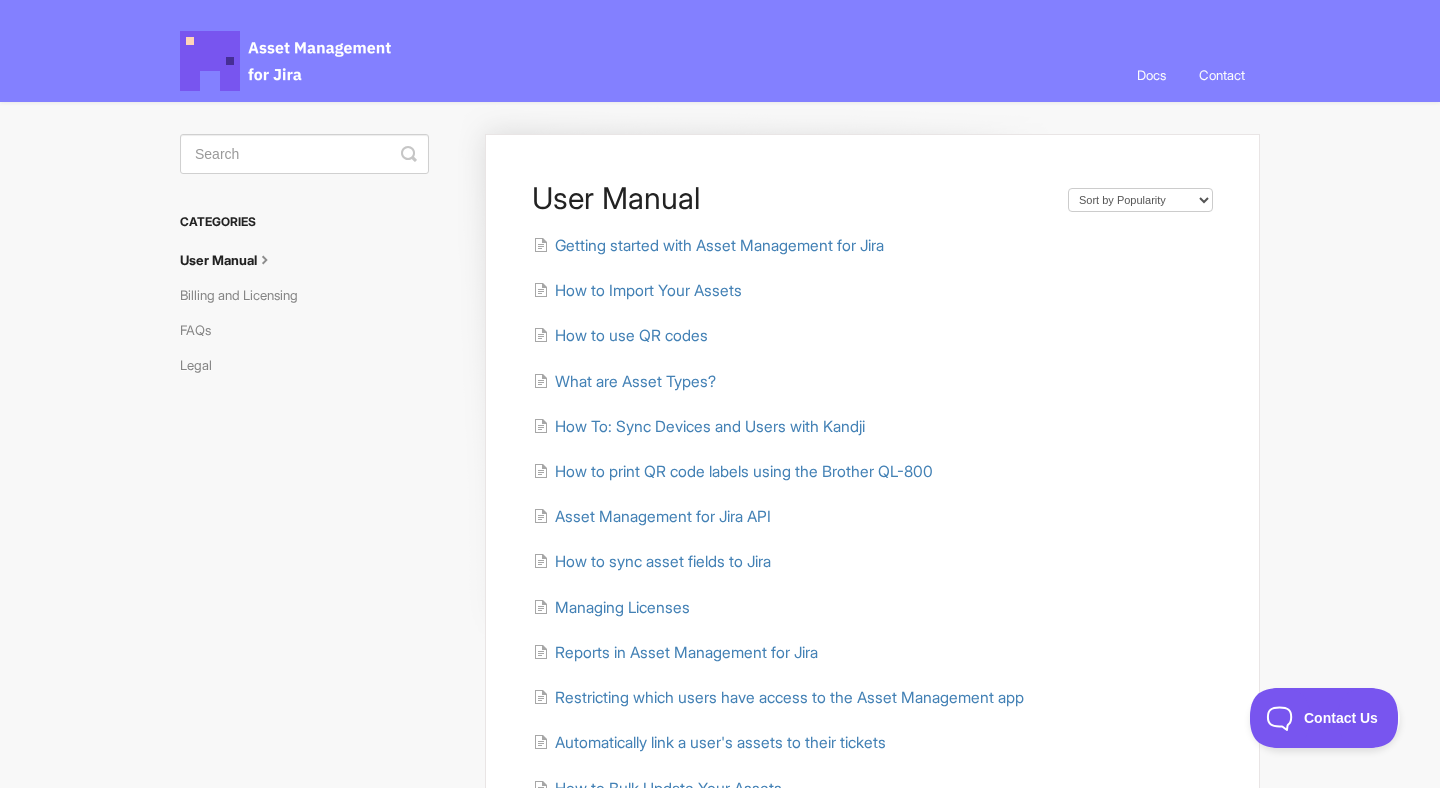 scroll, scrollTop: 0, scrollLeft: 0, axis: both 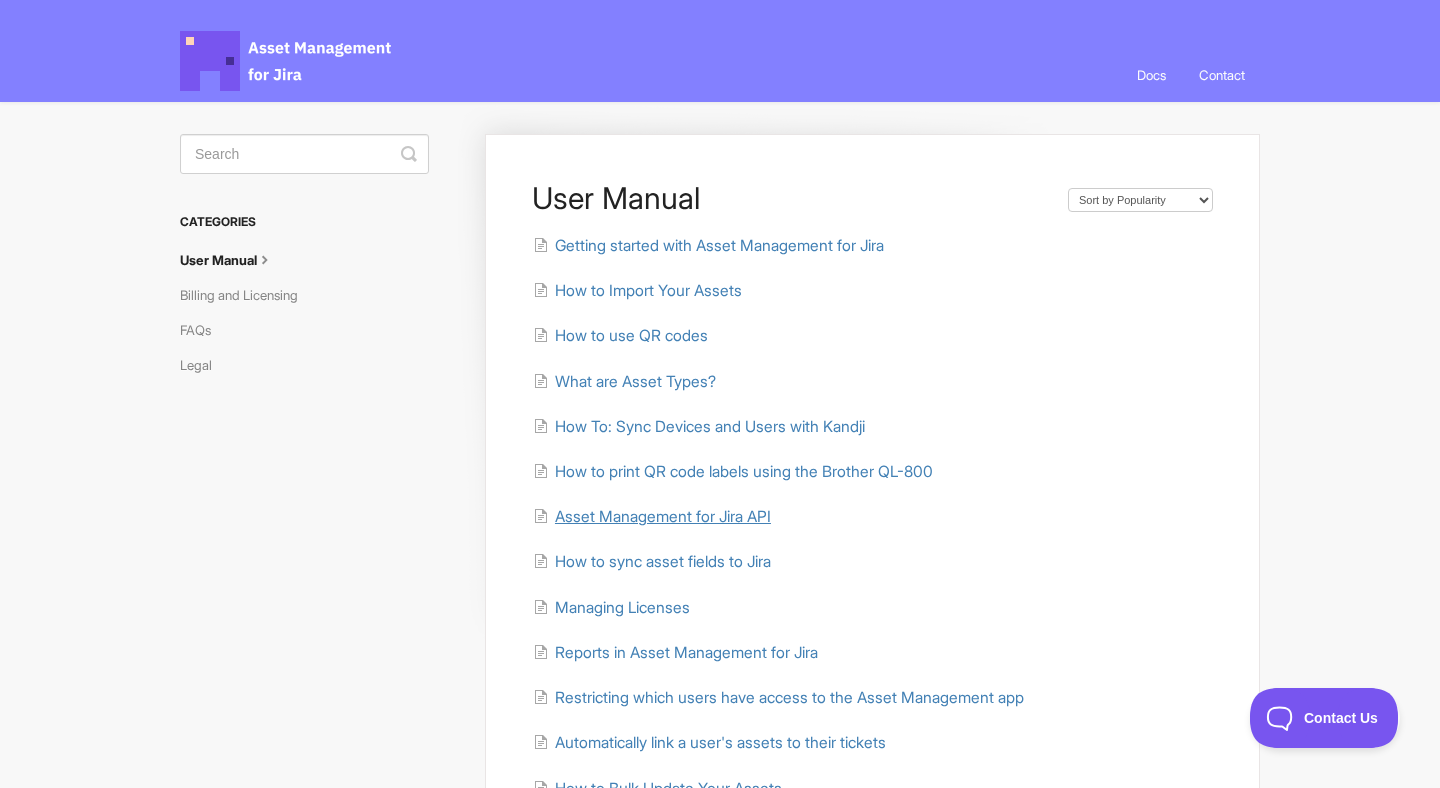 click on "Asset Management for Jira API" at bounding box center [663, 516] 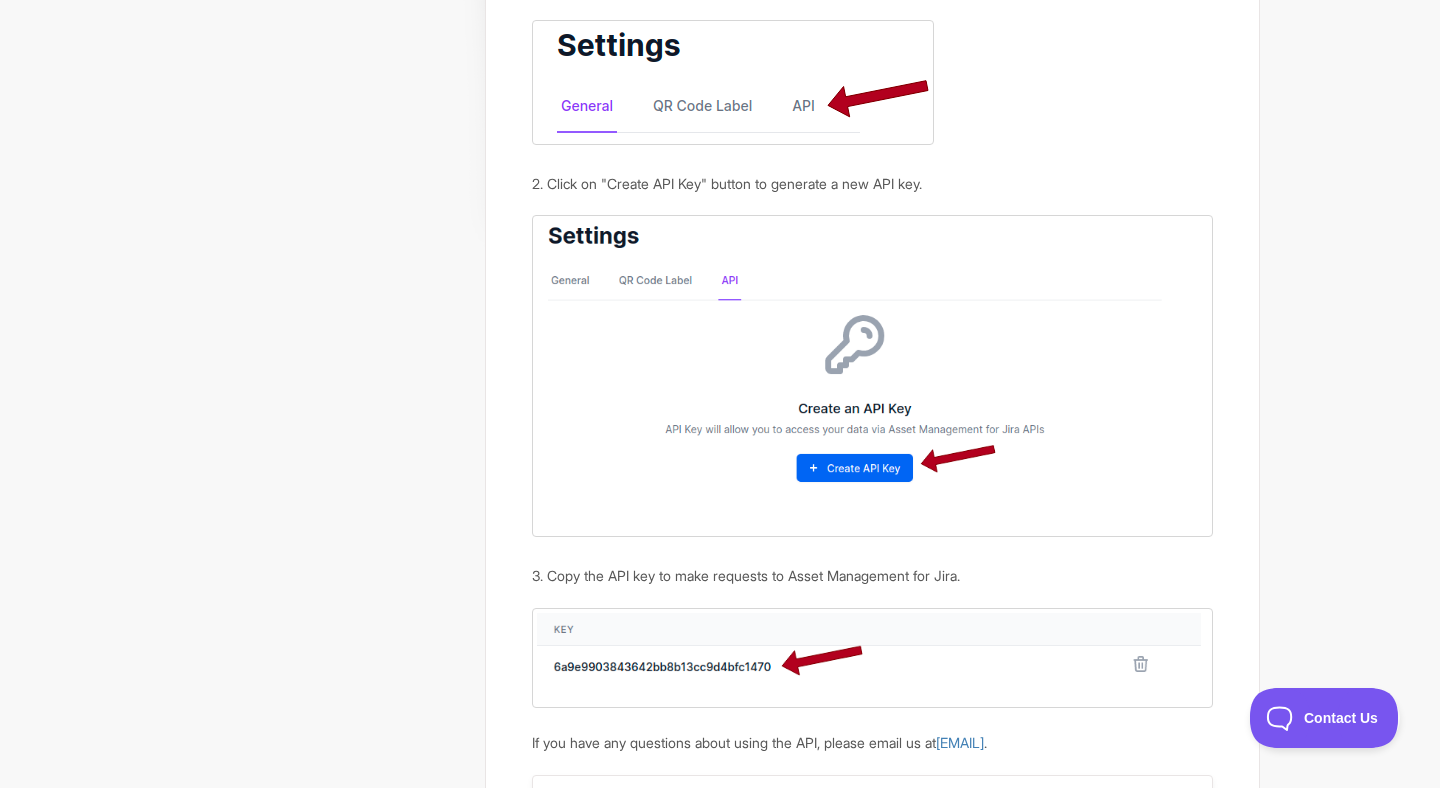 scroll, scrollTop: 0, scrollLeft: 0, axis: both 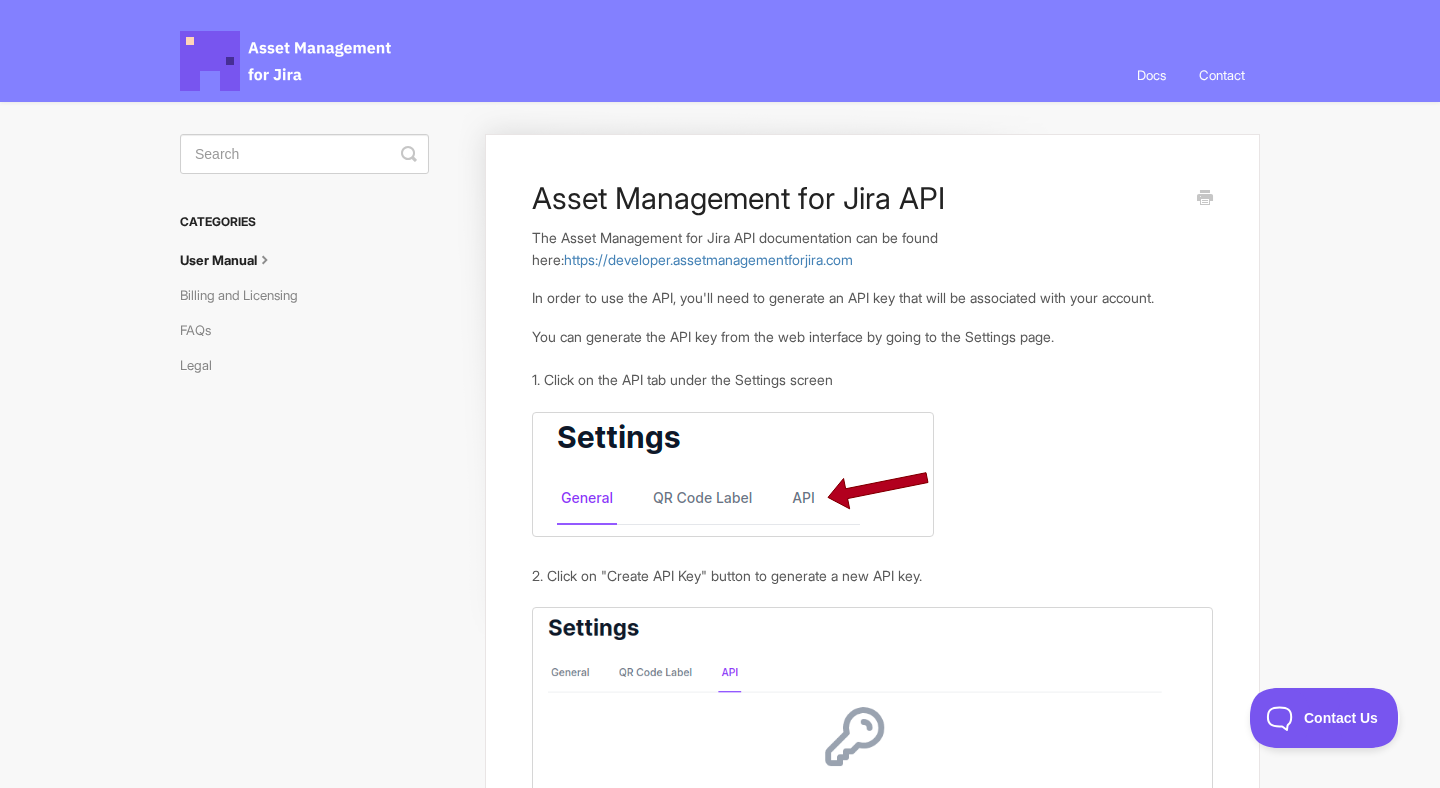 click at bounding box center [265, 258] 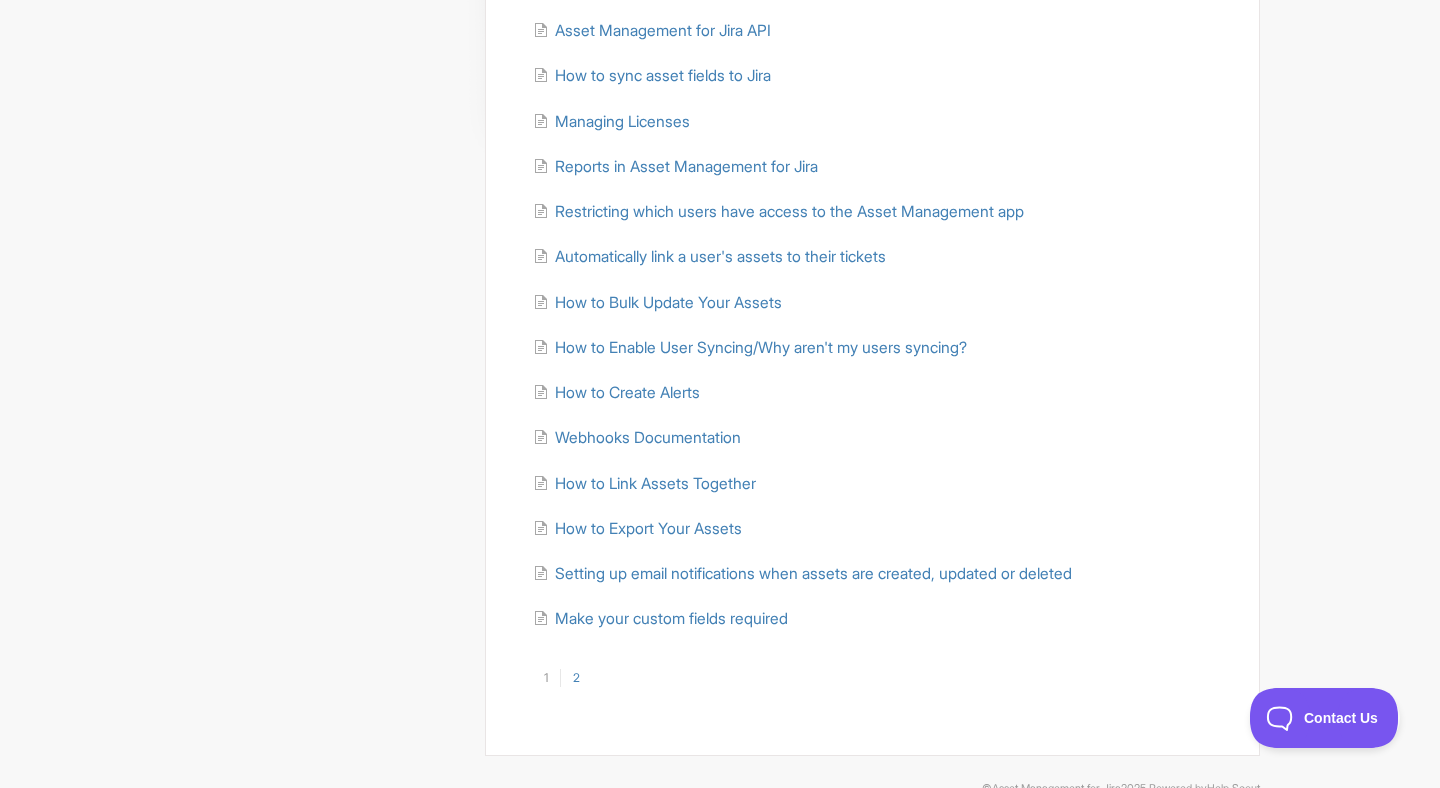 scroll, scrollTop: 482, scrollLeft: 0, axis: vertical 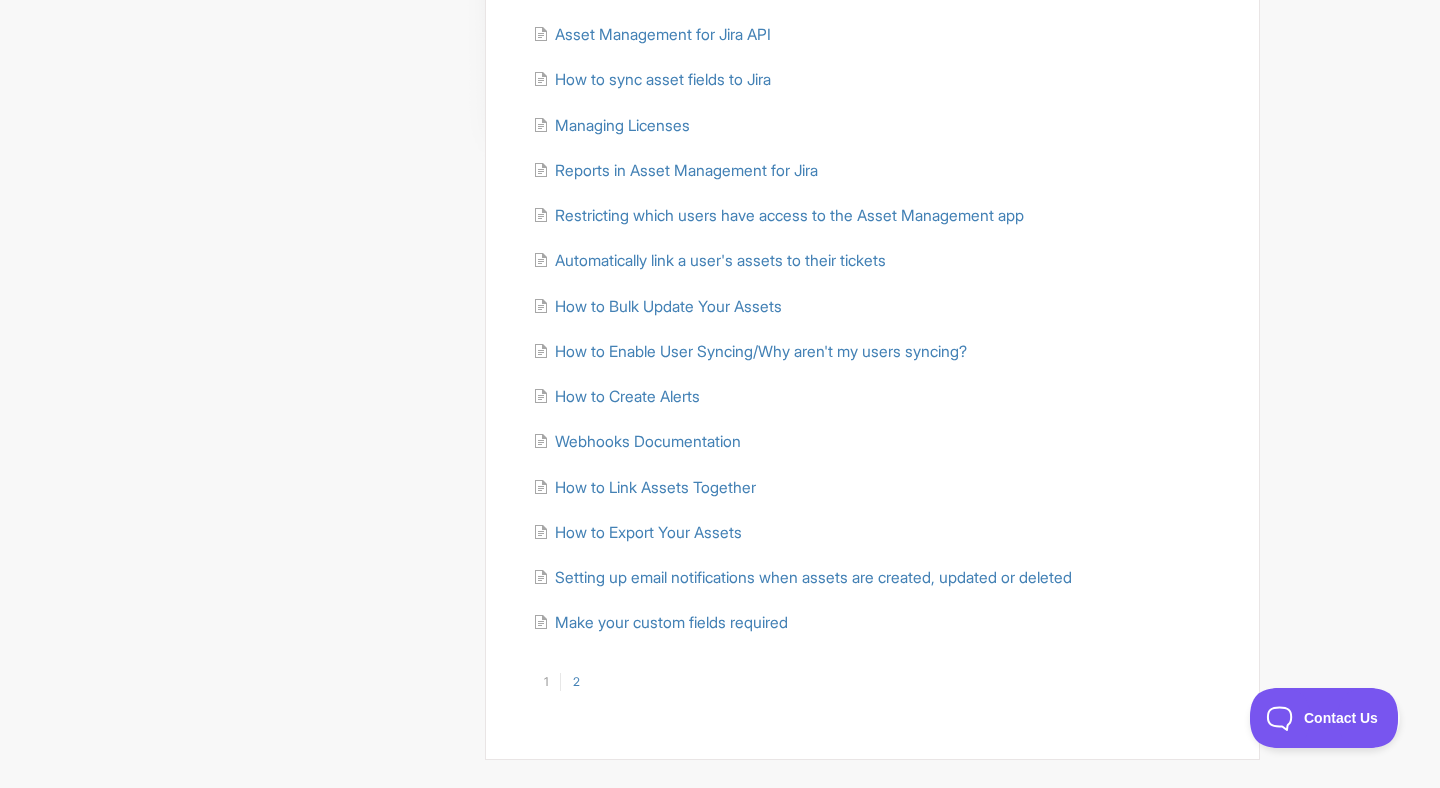 click on "1
2" at bounding box center [872, 684] 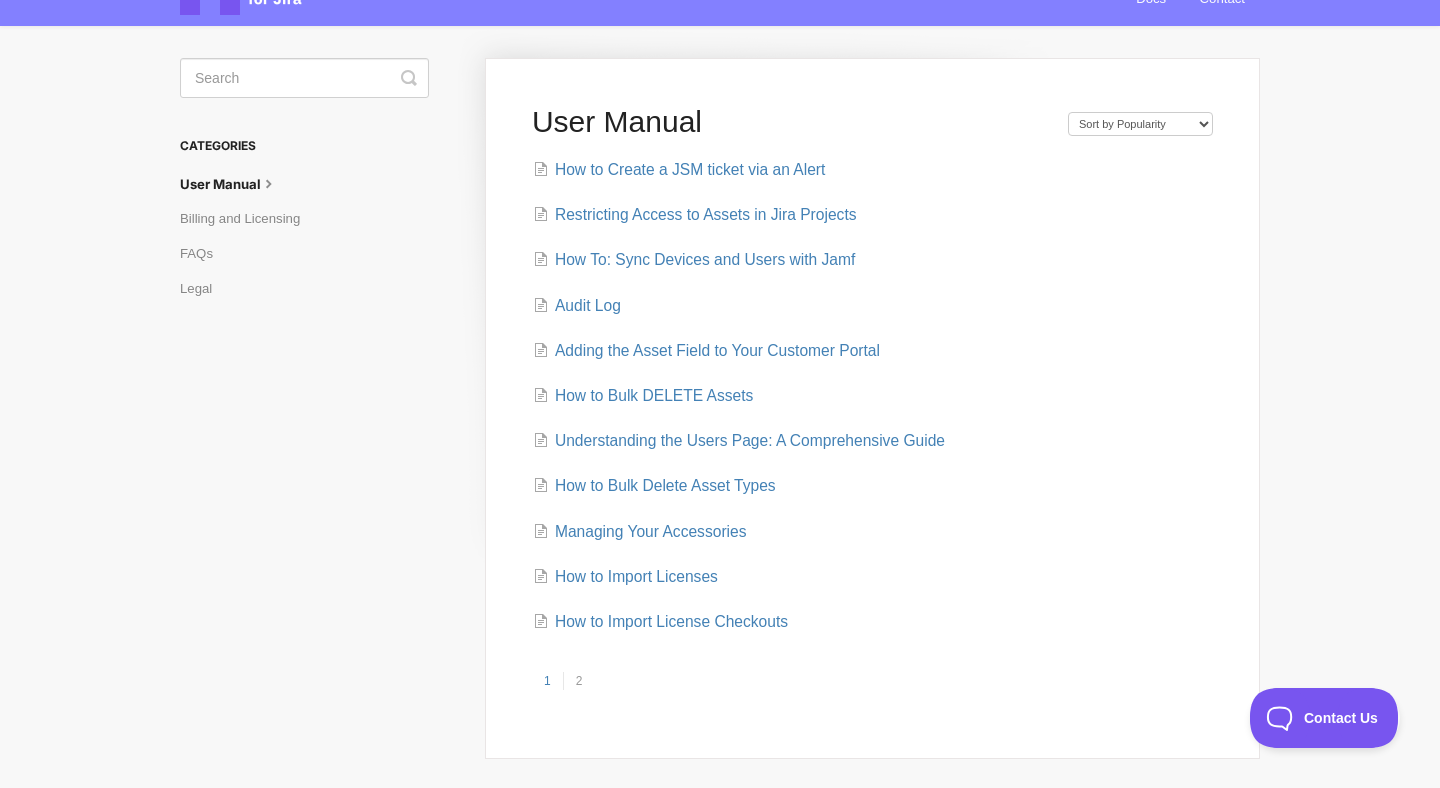scroll, scrollTop: 96, scrollLeft: 0, axis: vertical 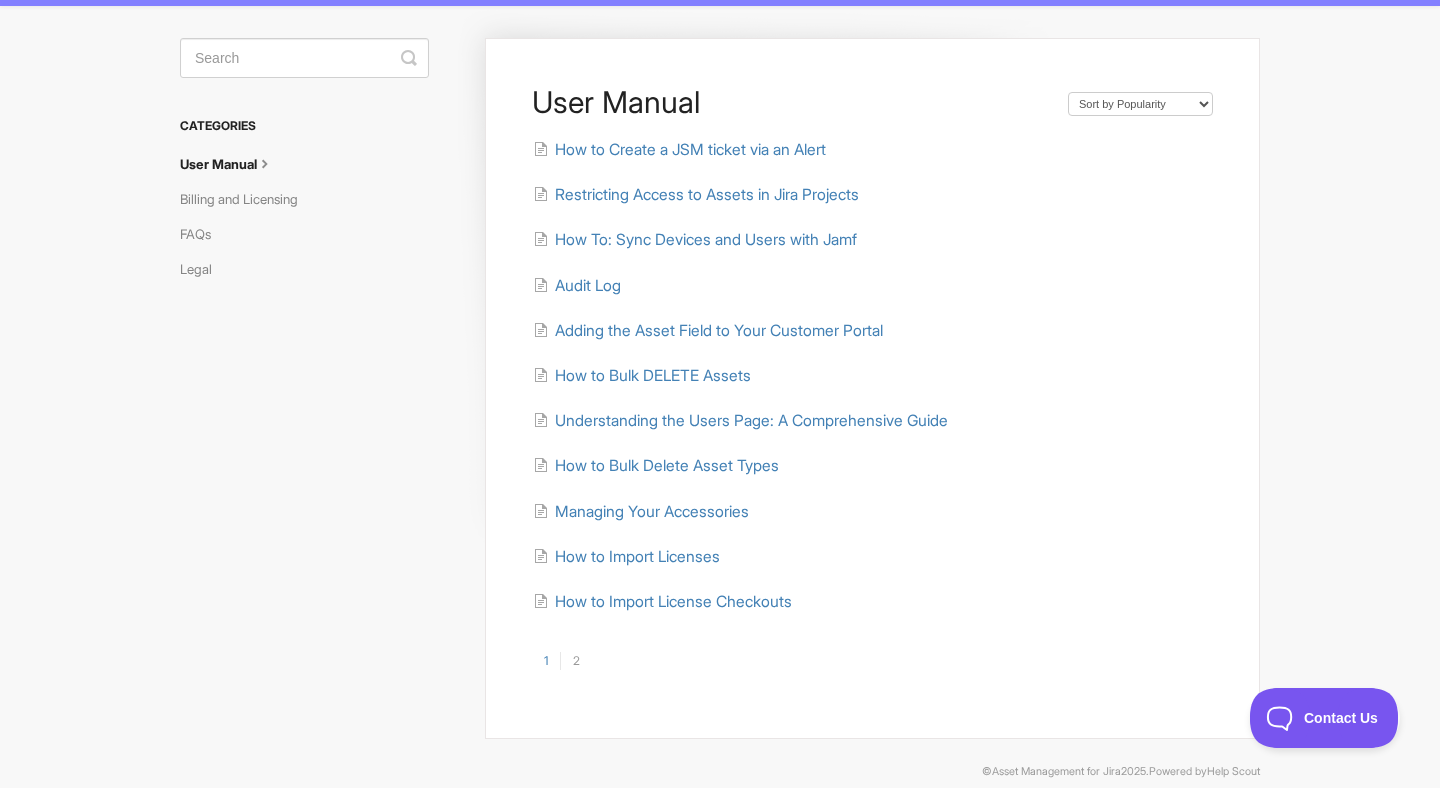 click on "1" at bounding box center (546, 661) 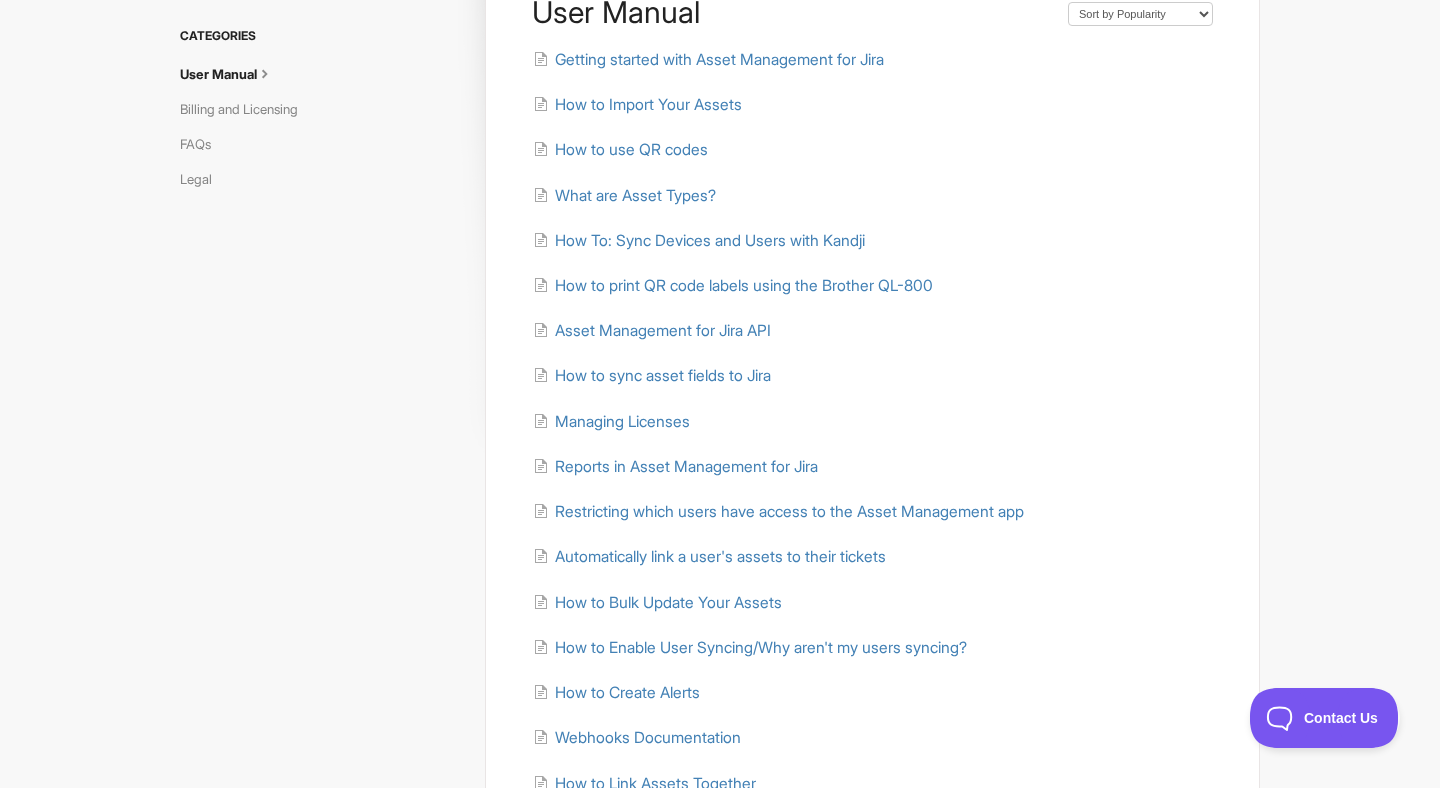 scroll, scrollTop: 0, scrollLeft: 0, axis: both 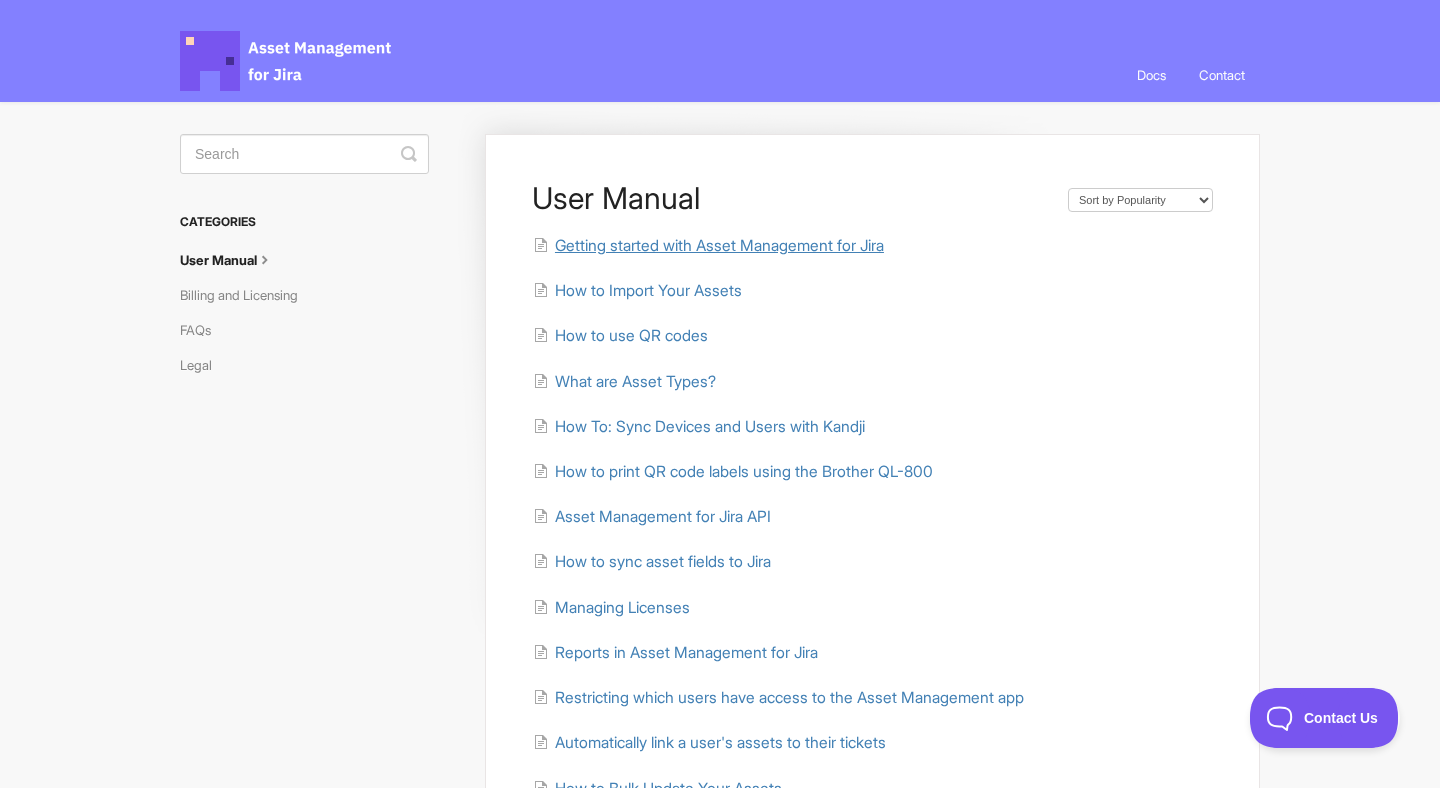 click on "Getting started with Asset Management for Jira" at bounding box center [719, 245] 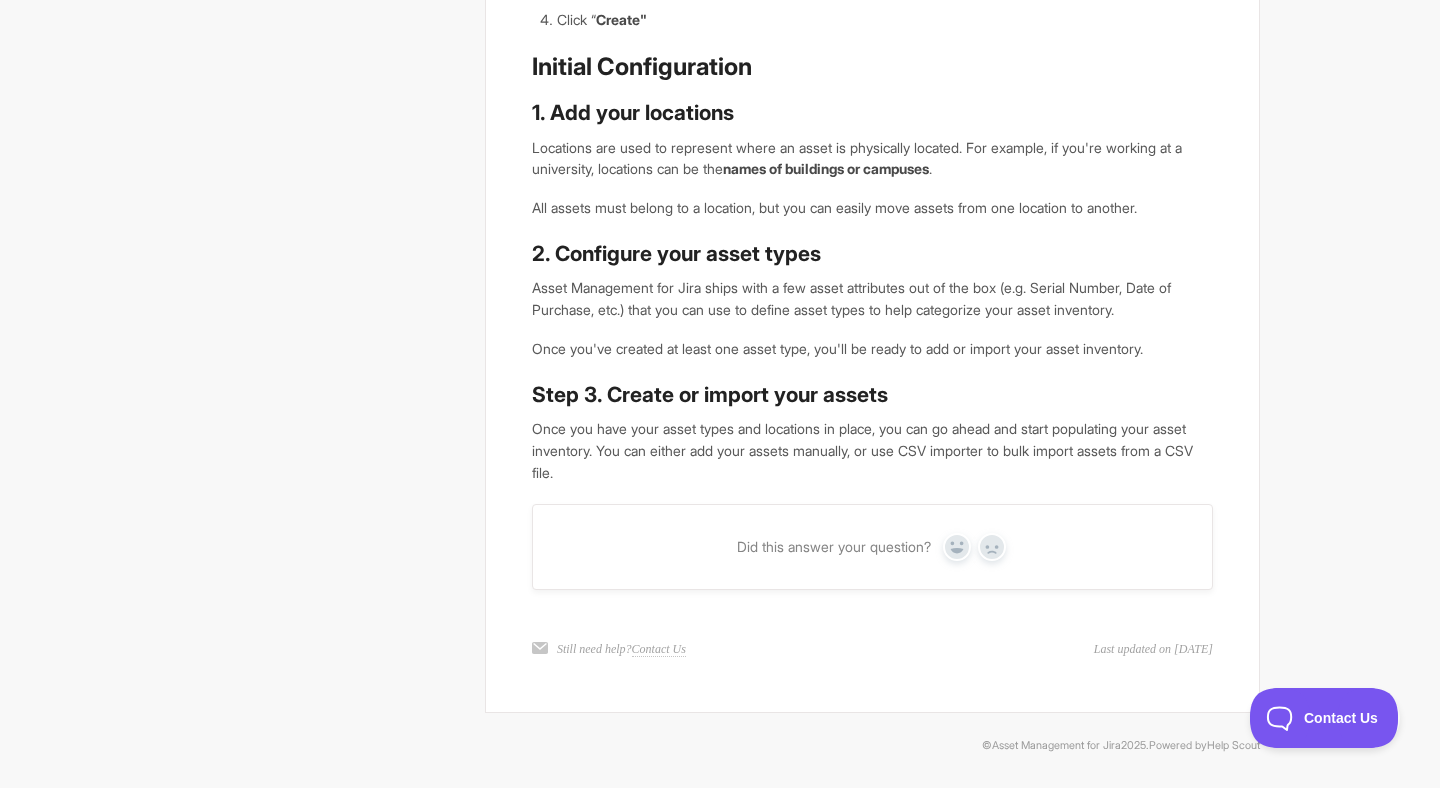 scroll, scrollTop: 0, scrollLeft: 0, axis: both 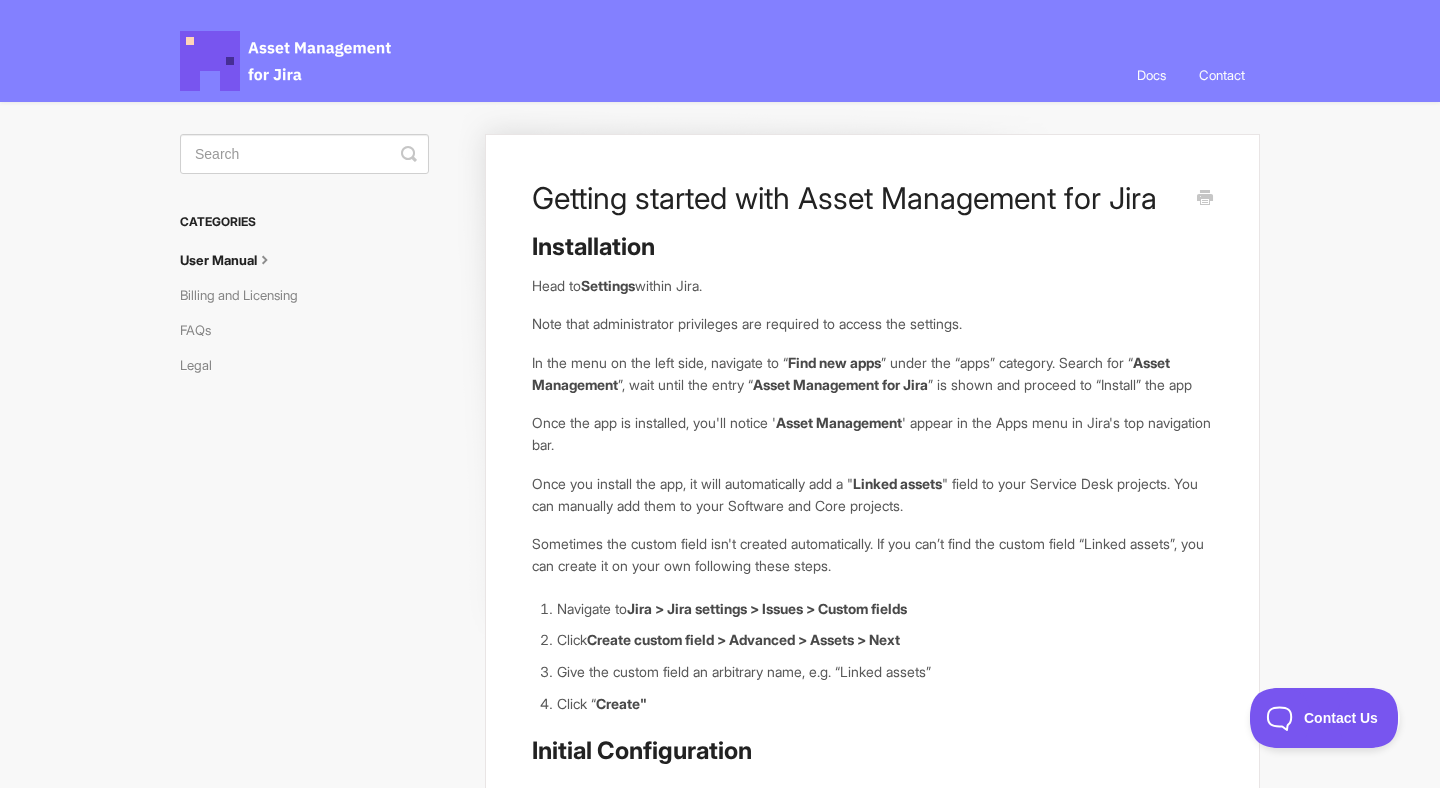 click on "User Manual" at bounding box center (235, 260) 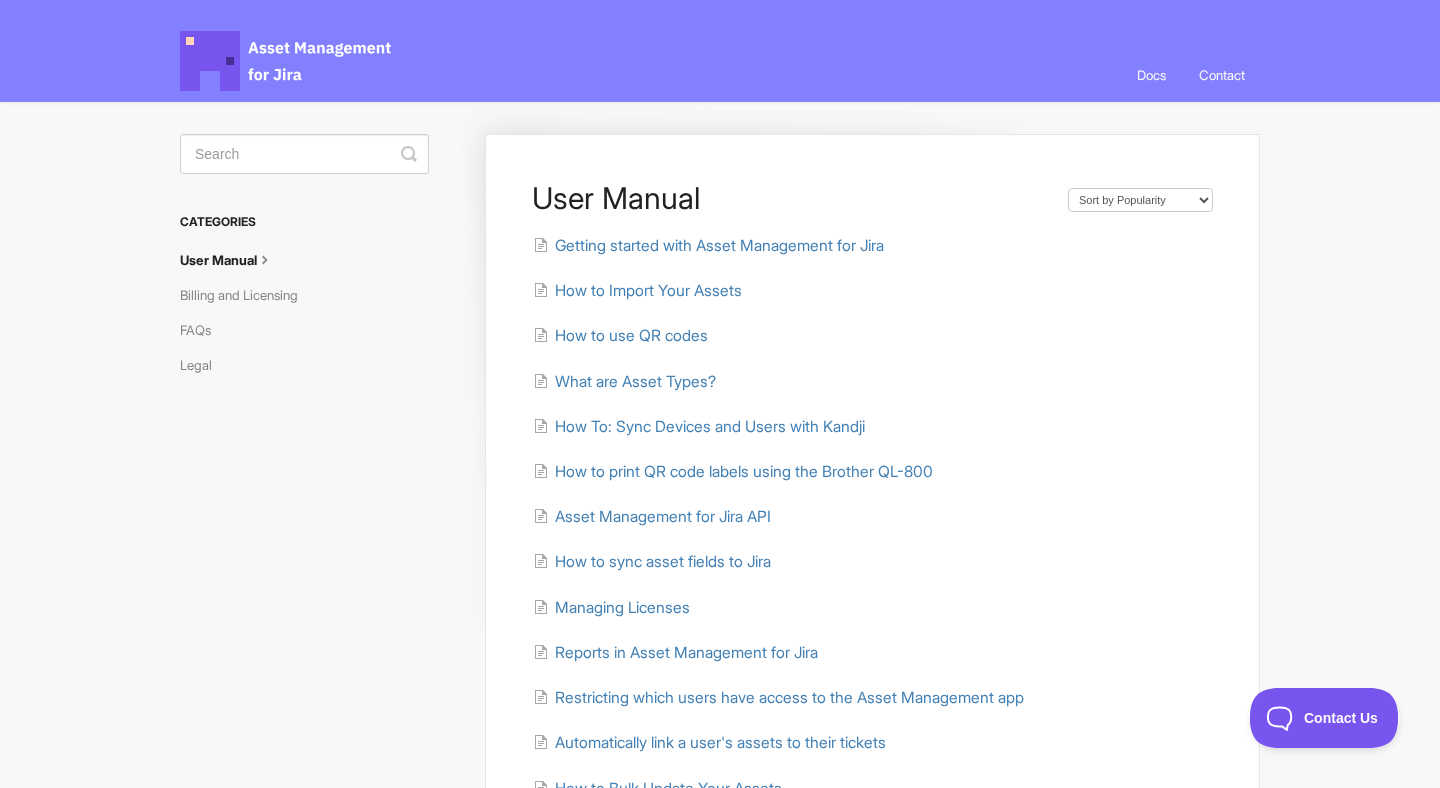 scroll, scrollTop: 0, scrollLeft: 0, axis: both 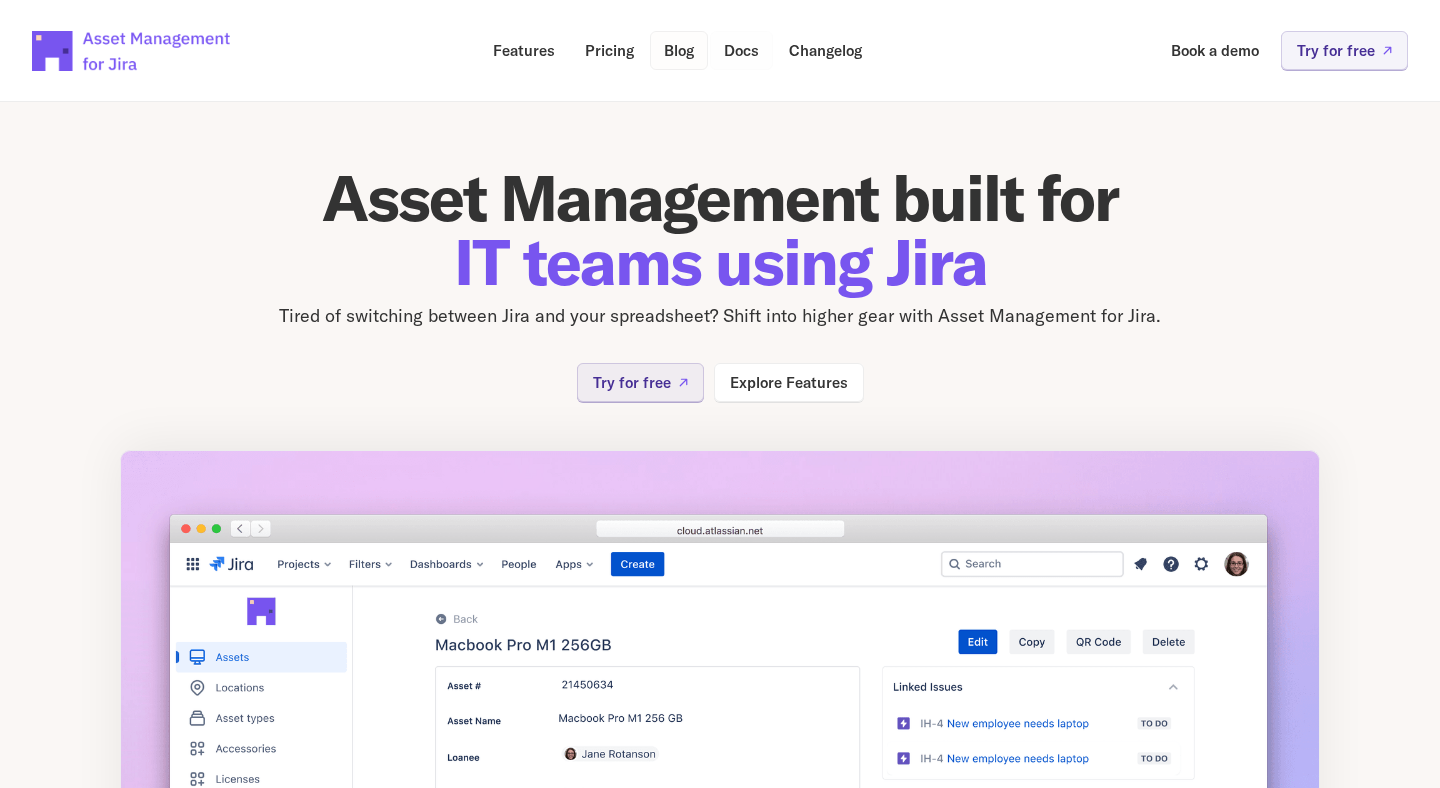 click on "Blog" at bounding box center (679, 50) 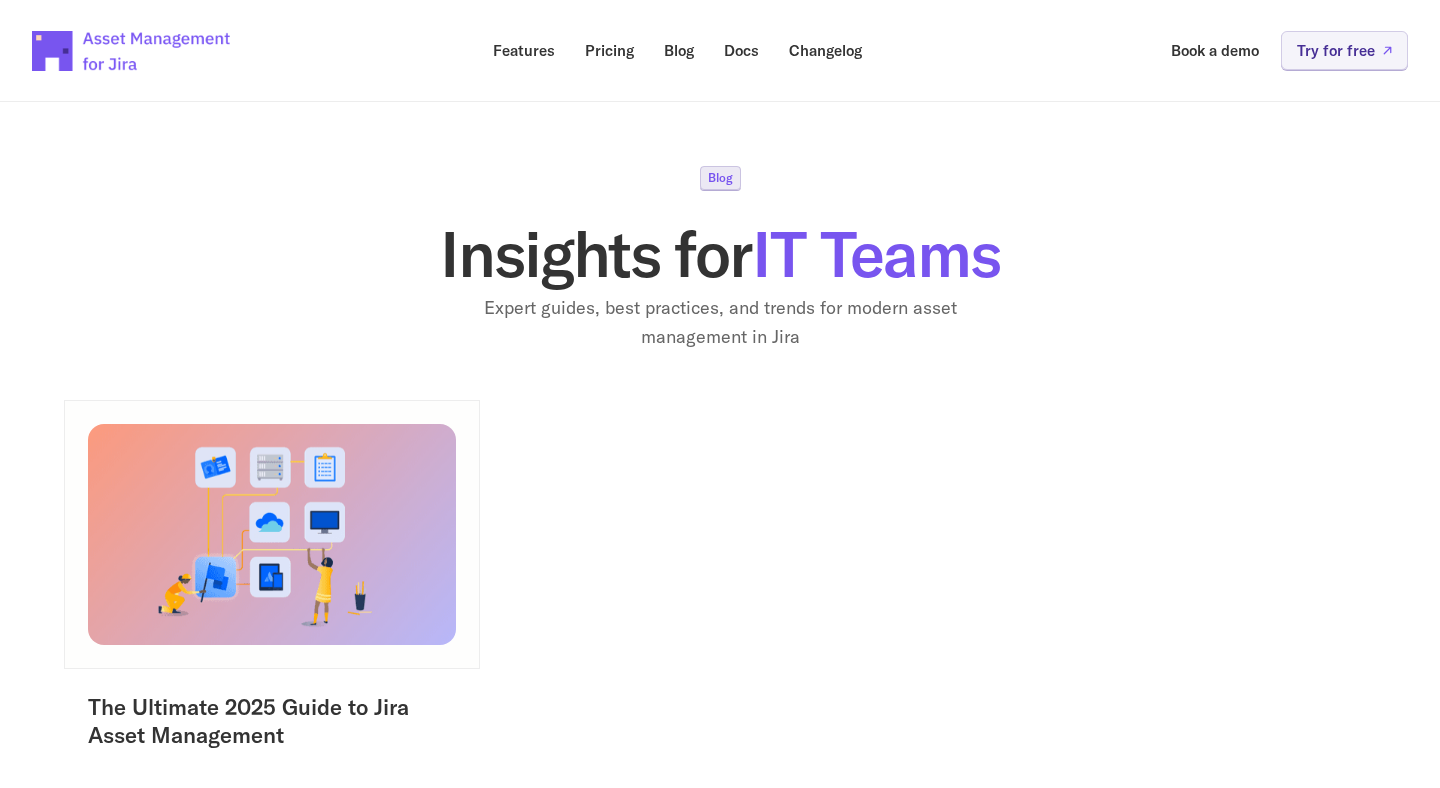 click at bounding box center (271, 533) 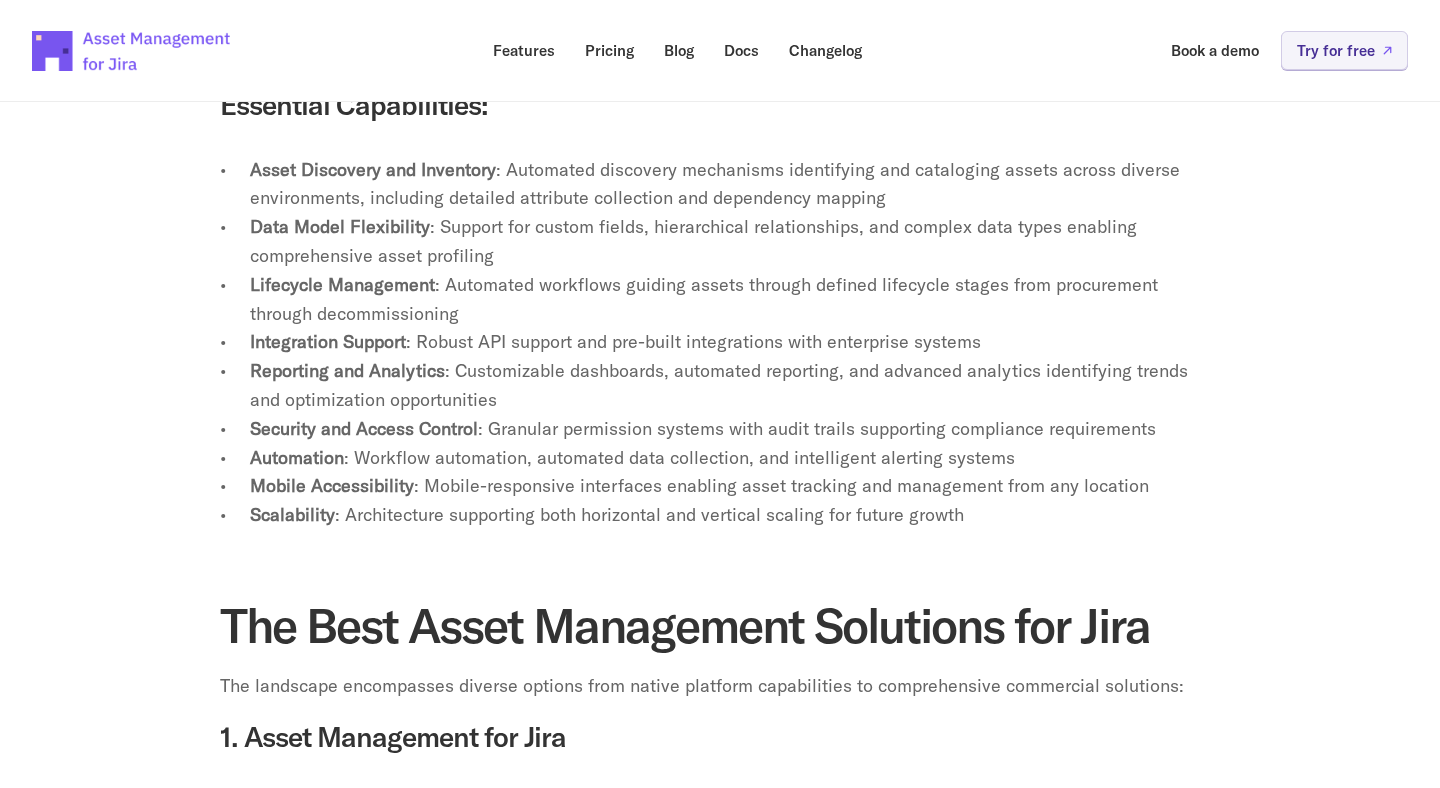 scroll, scrollTop: 3319, scrollLeft: 0, axis: vertical 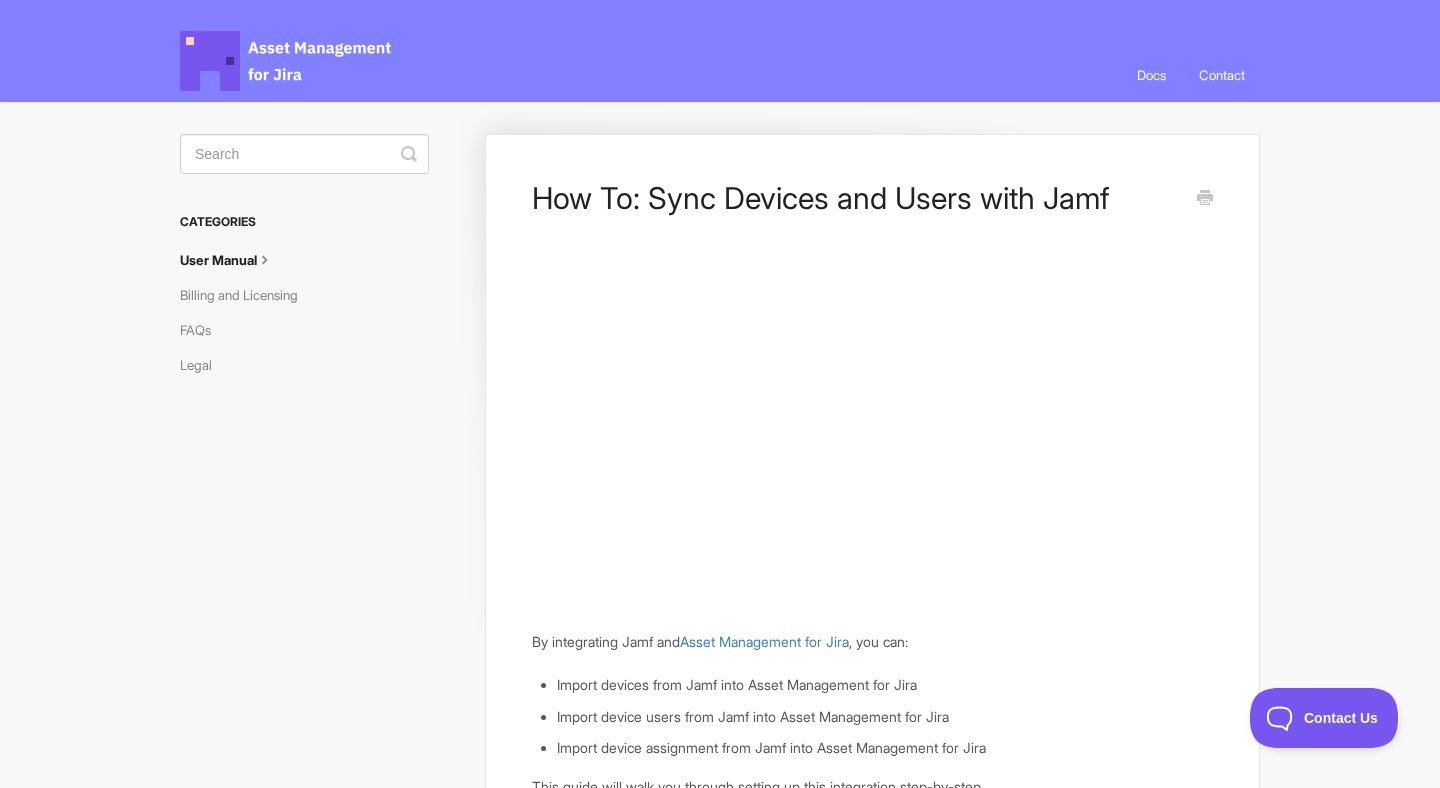 click on "Asset Management for Jira Docs" at bounding box center (287, 61) 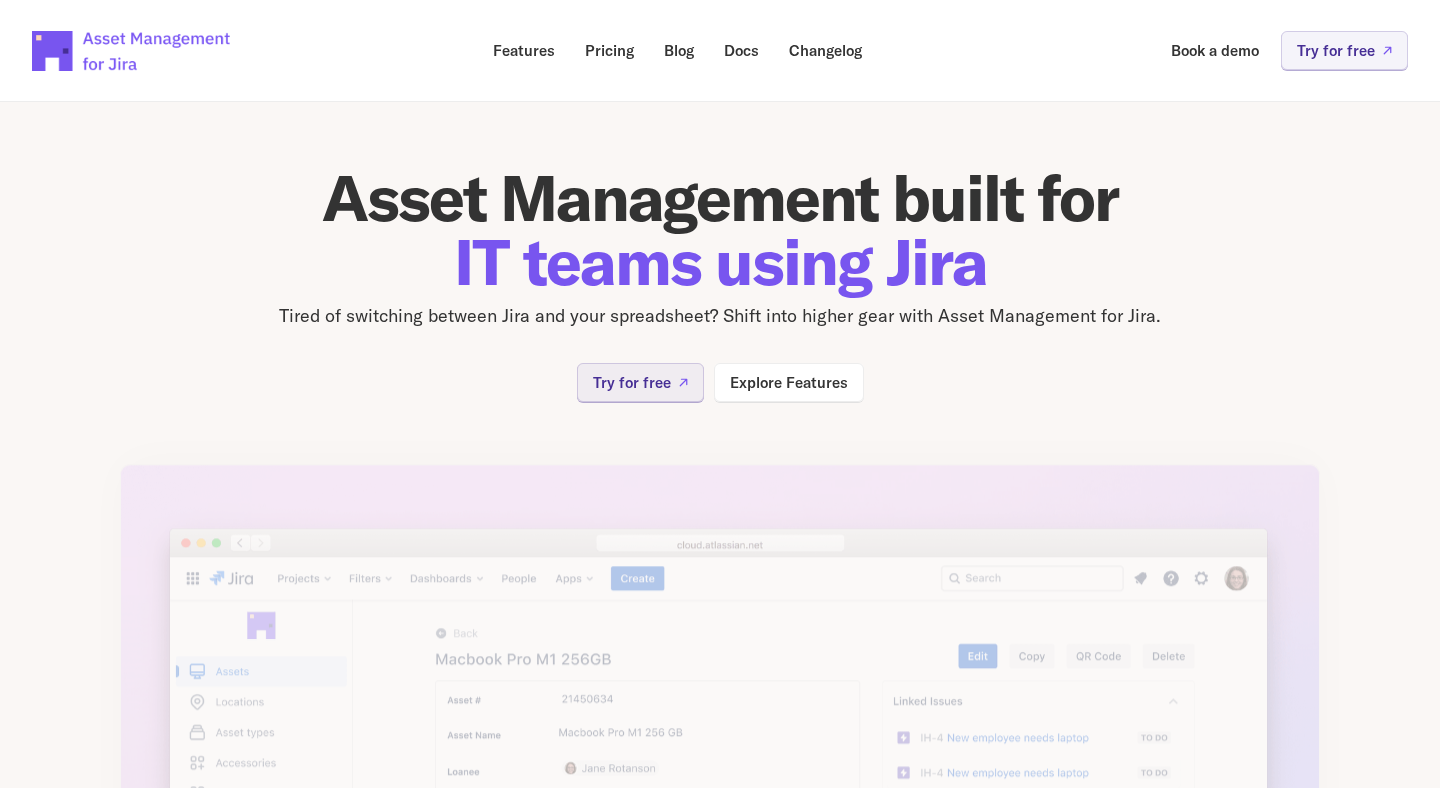 scroll, scrollTop: 0, scrollLeft: 0, axis: both 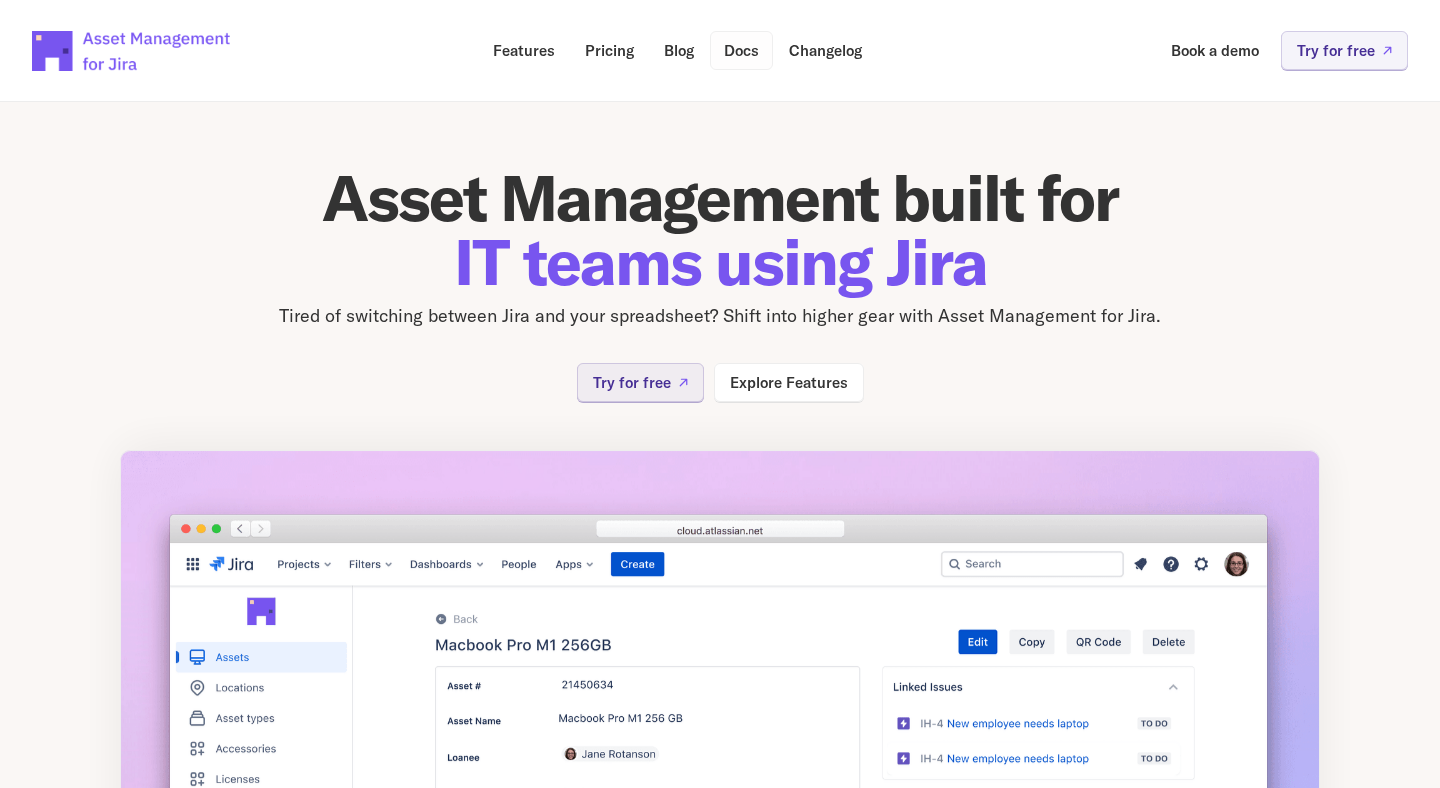 click on "Docs" at bounding box center (741, 50) 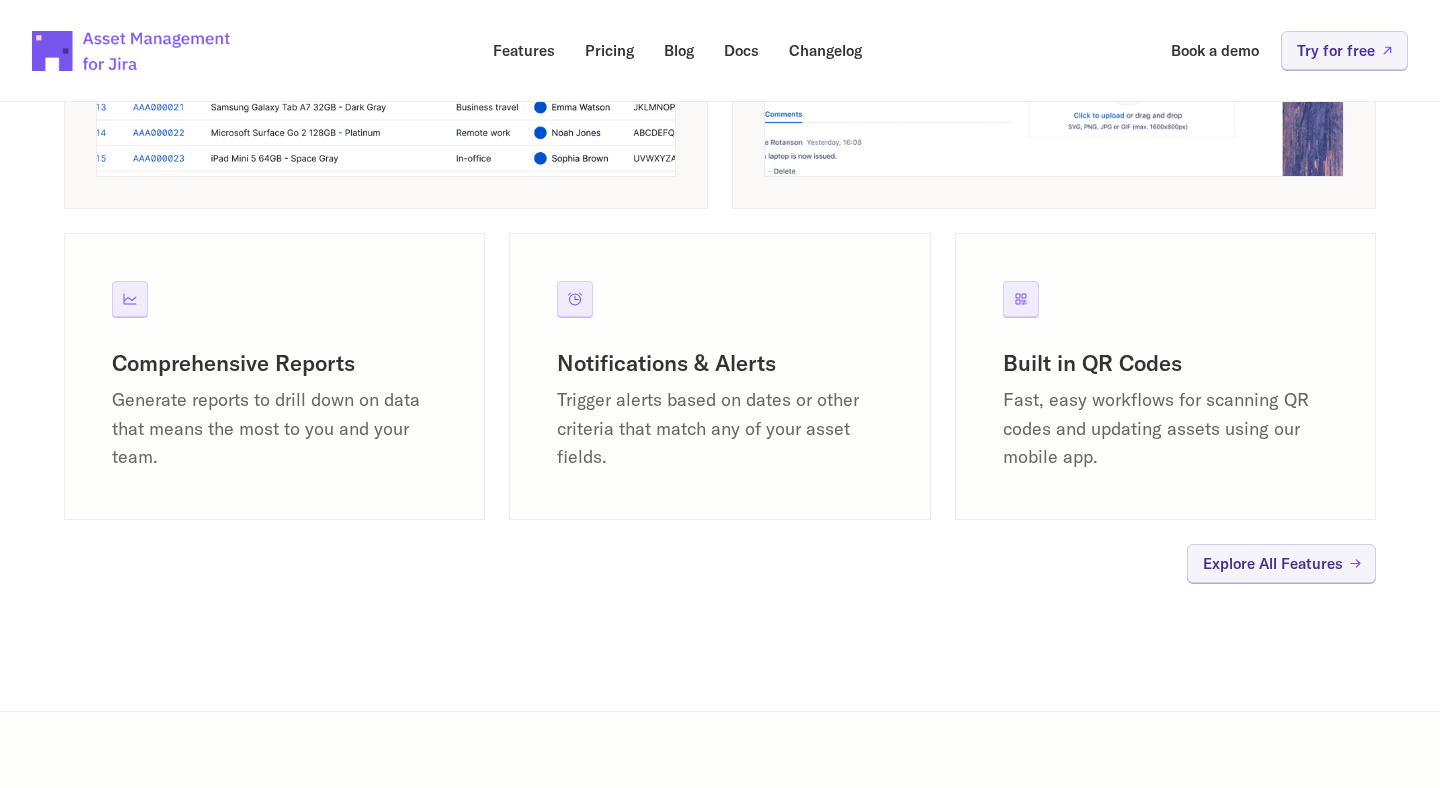 scroll, scrollTop: 1881, scrollLeft: 0, axis: vertical 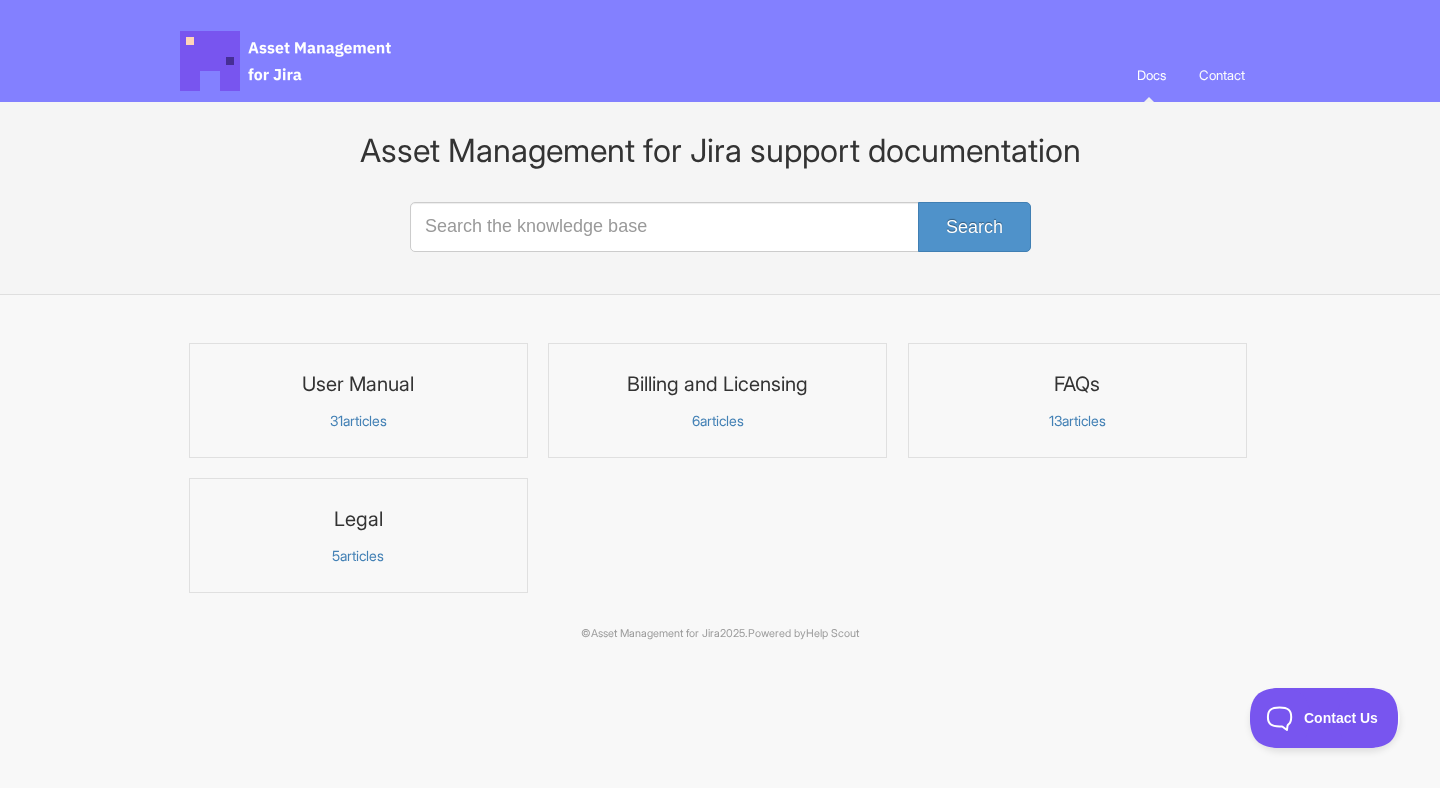 click on "User Manual
31  articles" at bounding box center (358, 400) 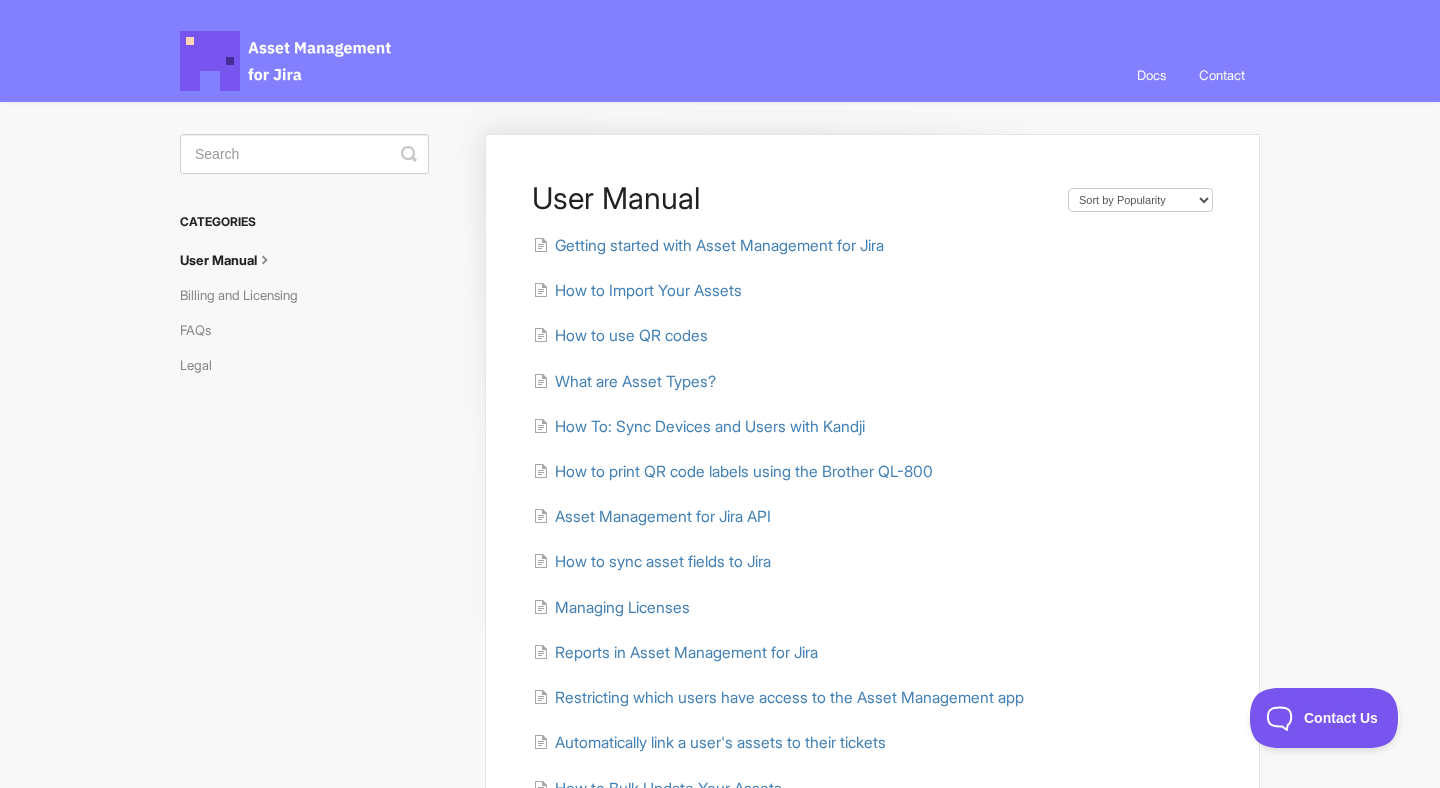 scroll, scrollTop: 0, scrollLeft: 0, axis: both 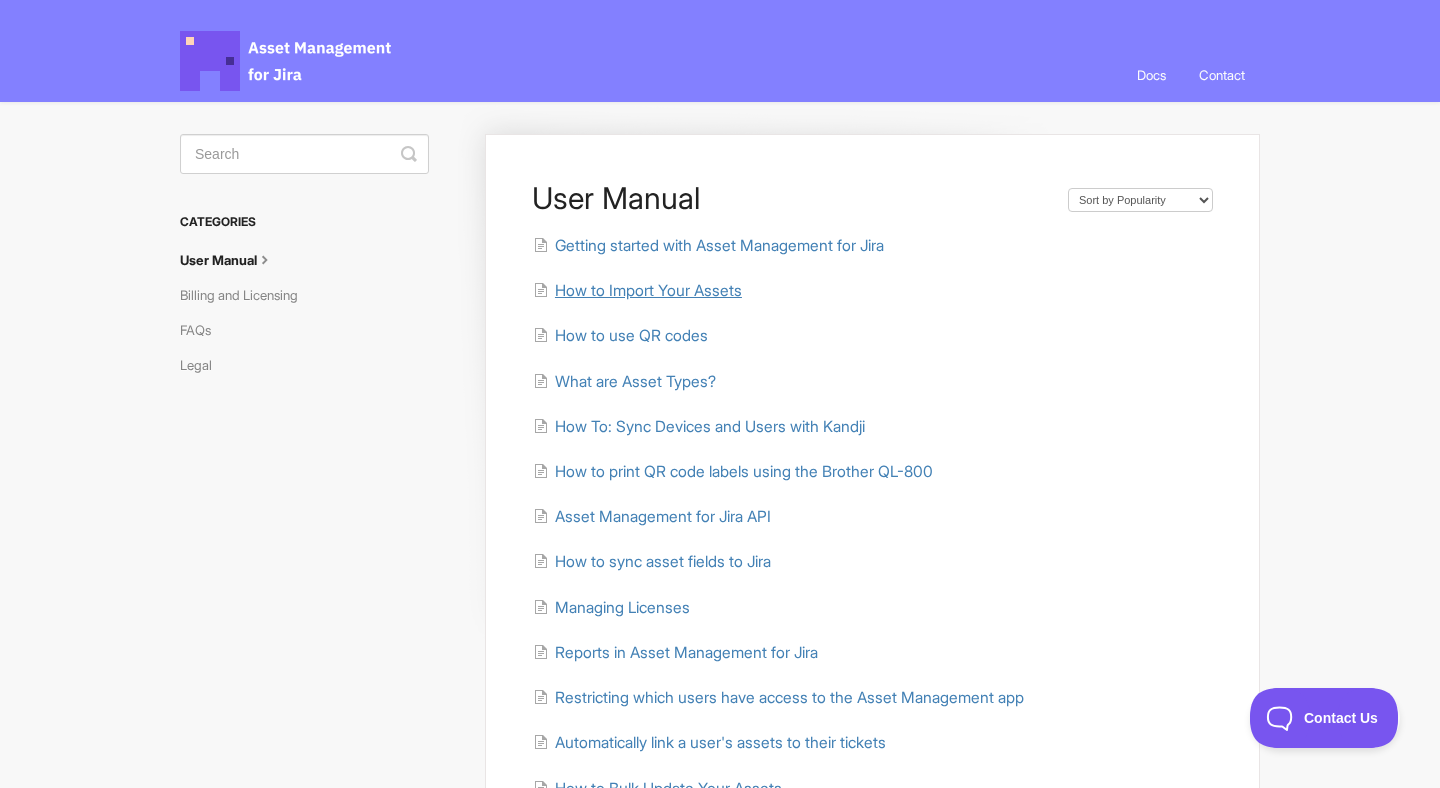 click on "How to Import Your Assets" at bounding box center (648, 290) 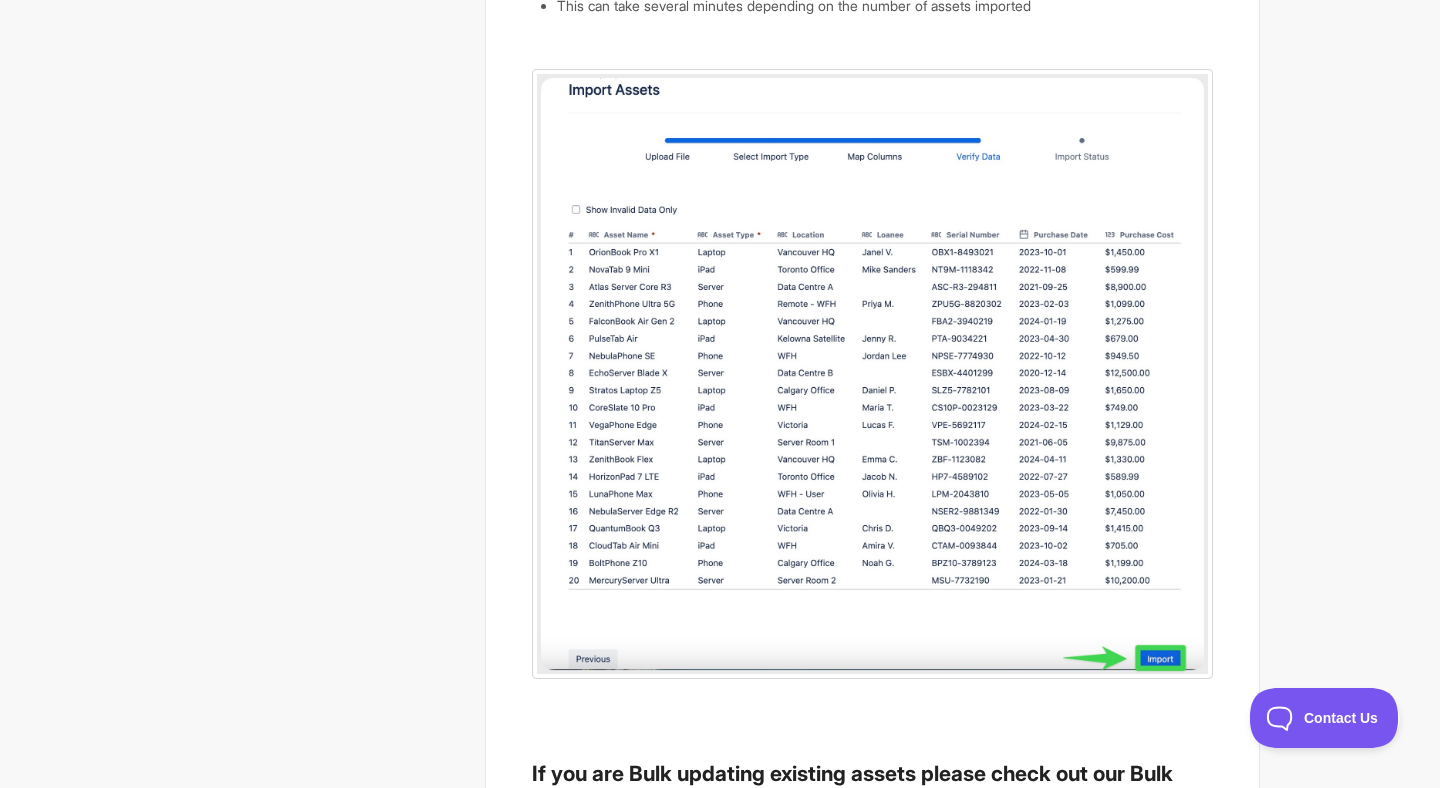 scroll, scrollTop: 3469, scrollLeft: 0, axis: vertical 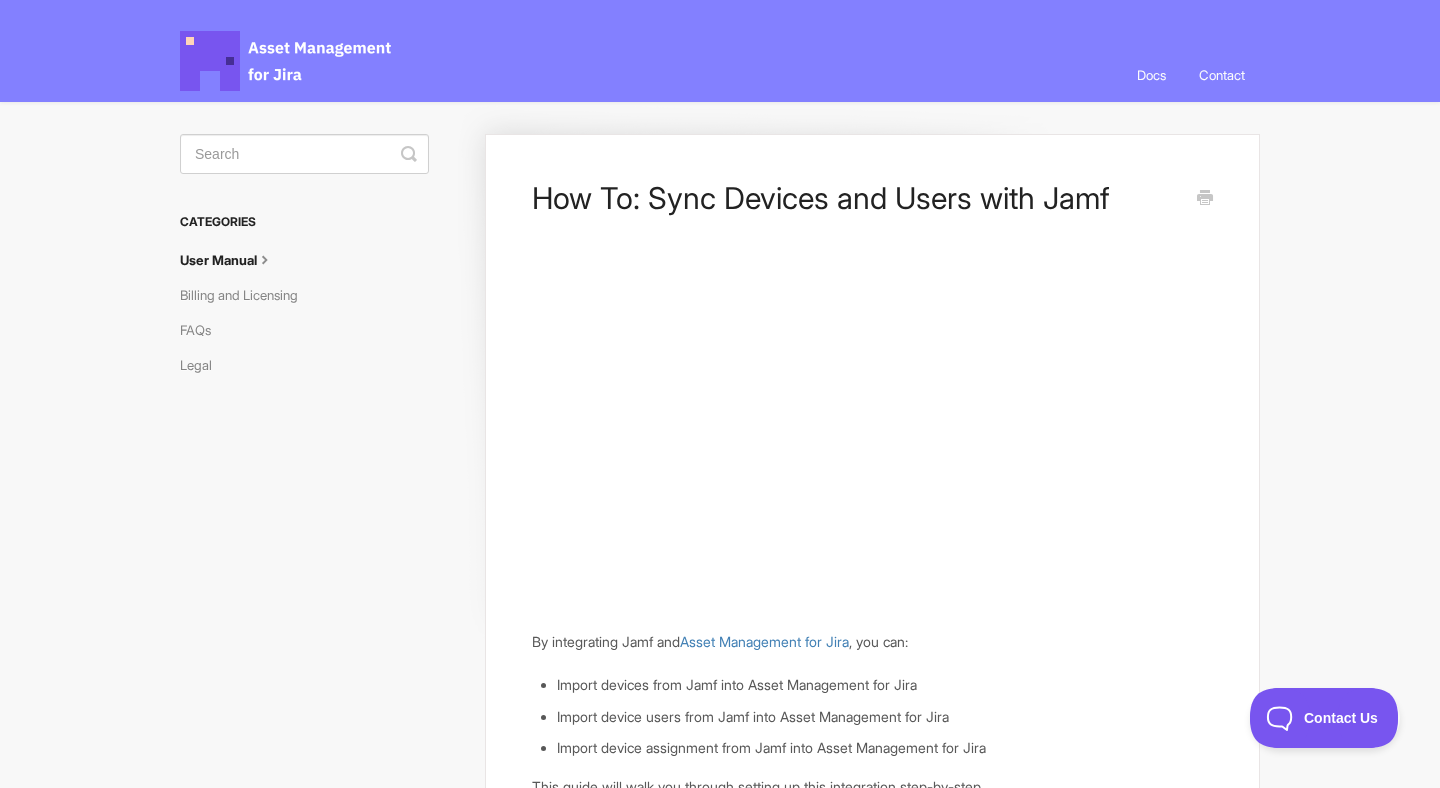 click on "Asset Management for Jira Docs" at bounding box center [287, 61] 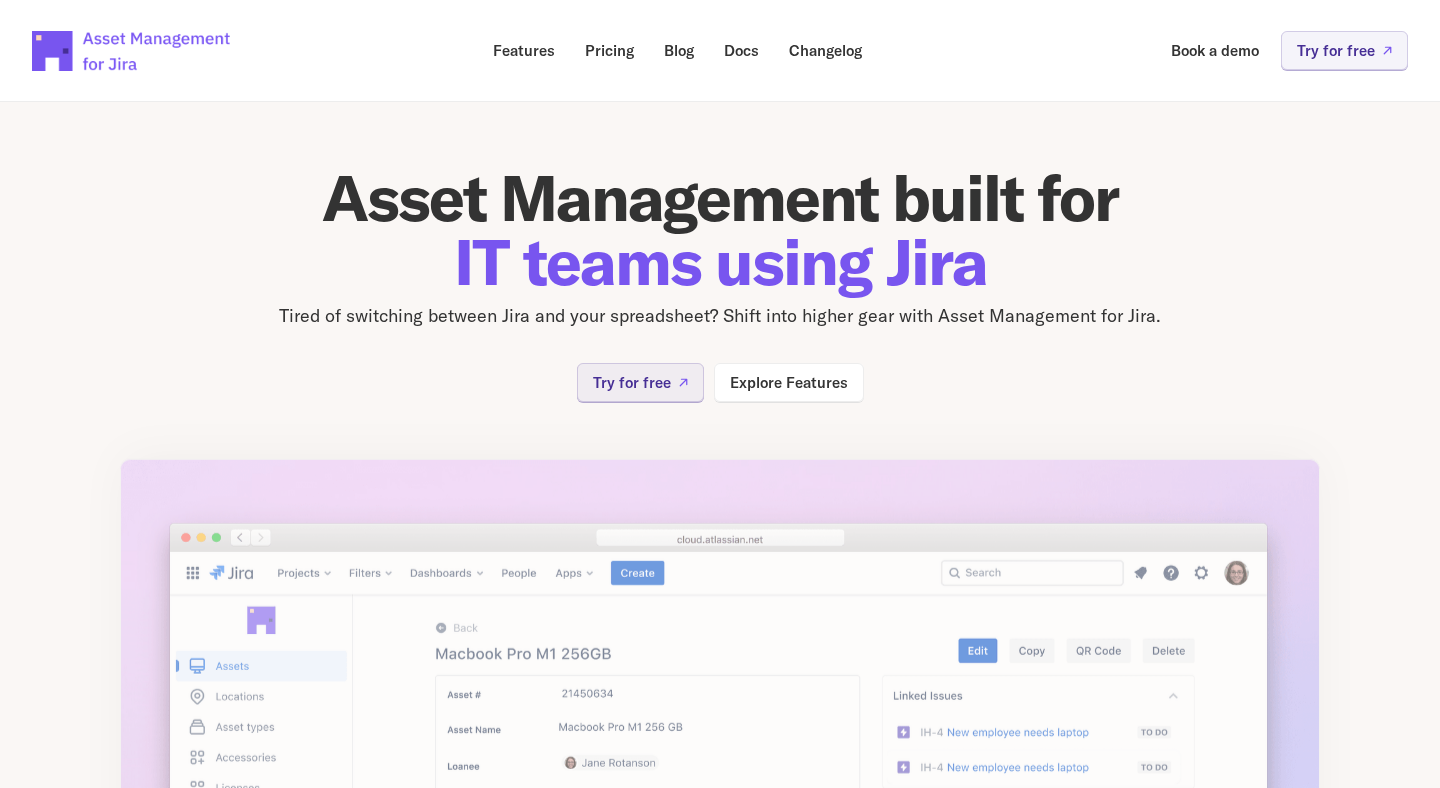 scroll, scrollTop: 0, scrollLeft: 0, axis: both 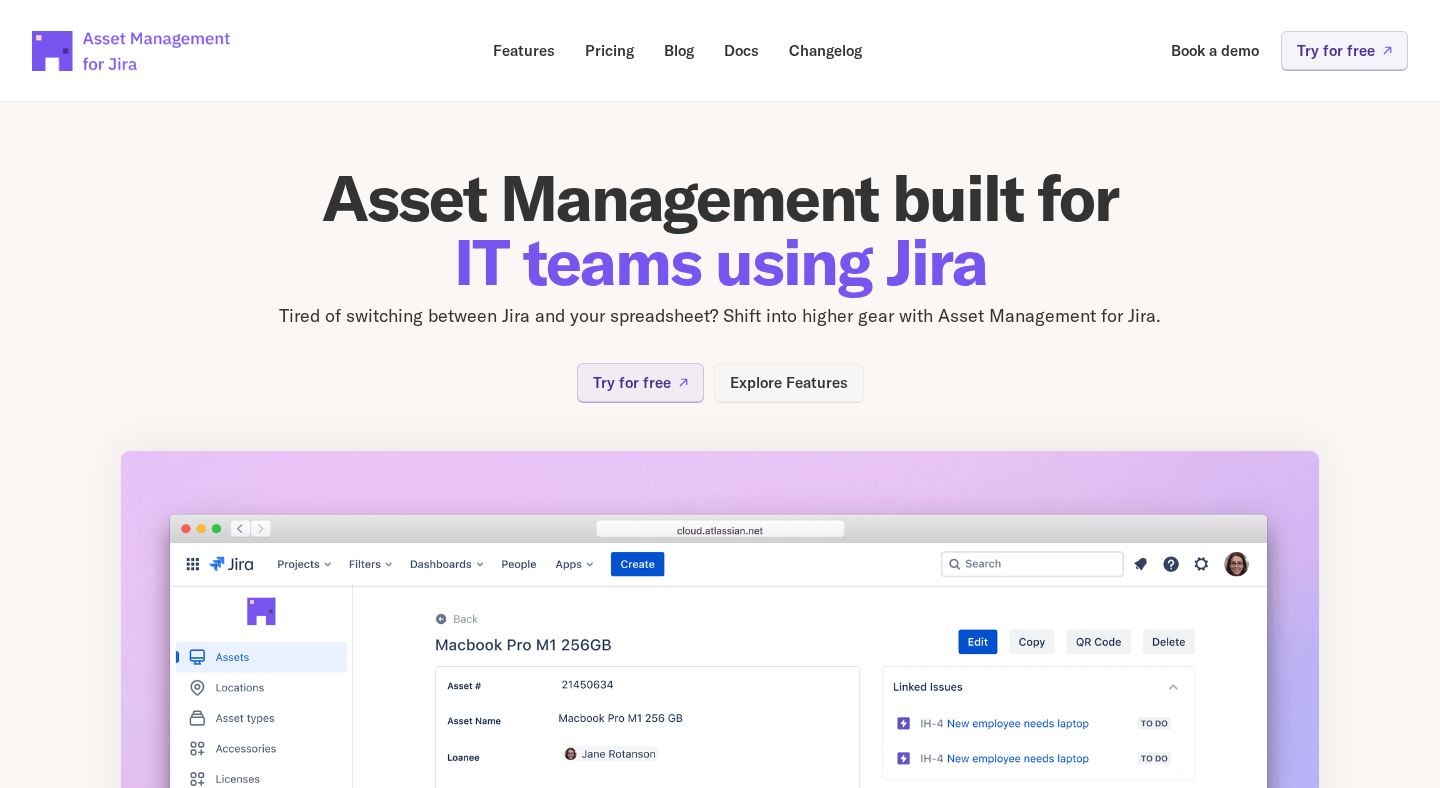 click on "Explore Features" at bounding box center (789, 382) 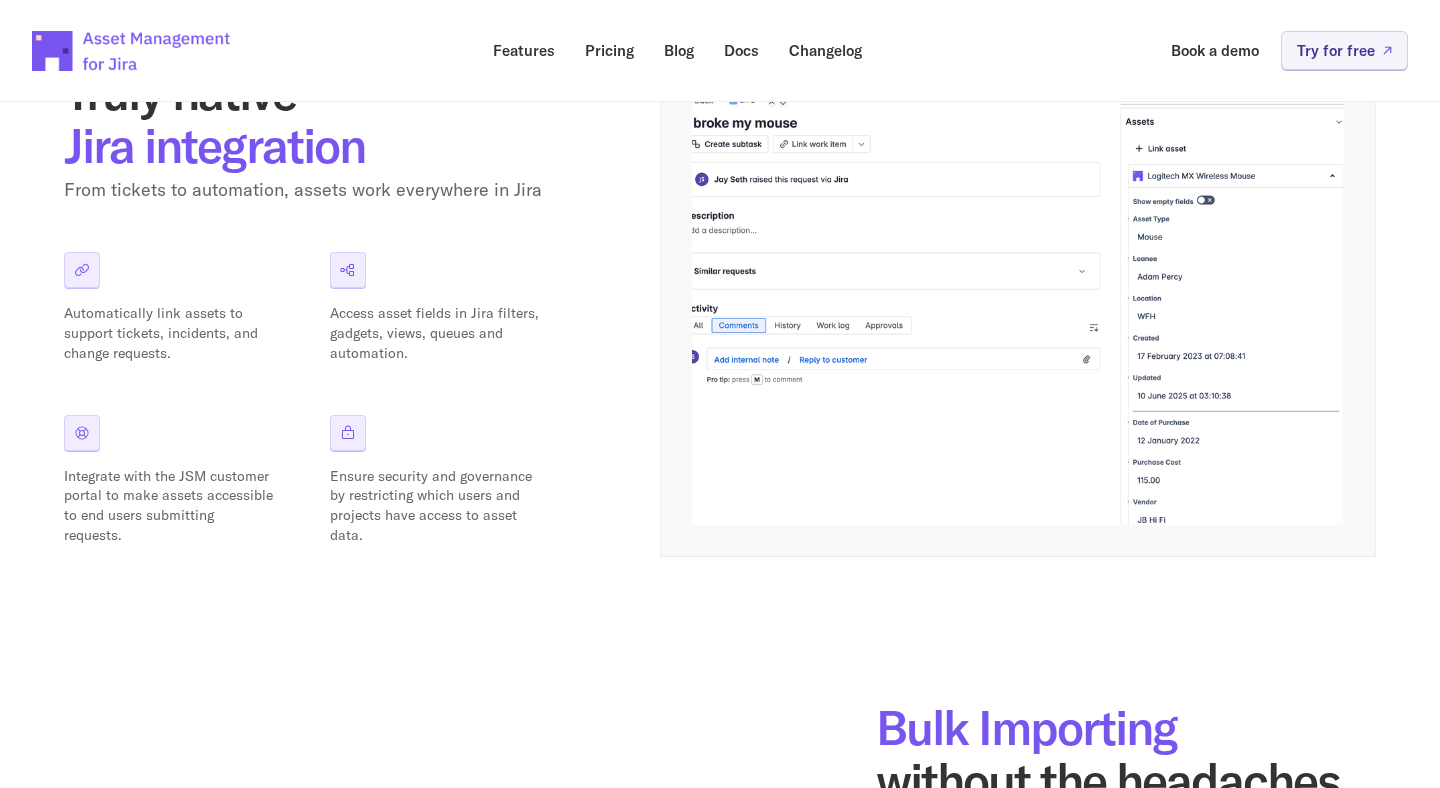 scroll, scrollTop: 368, scrollLeft: 0, axis: vertical 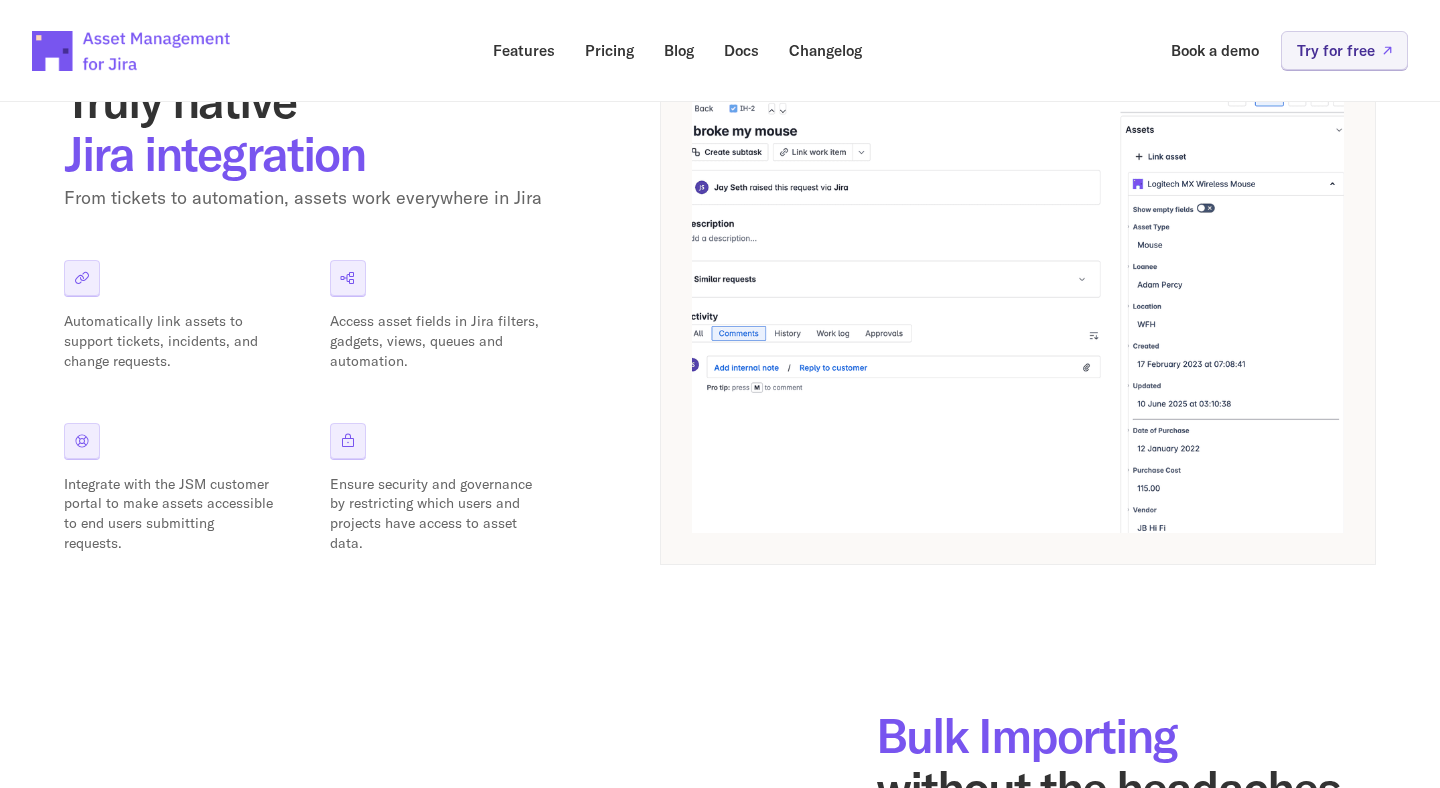 click at bounding box center [1018, 313] 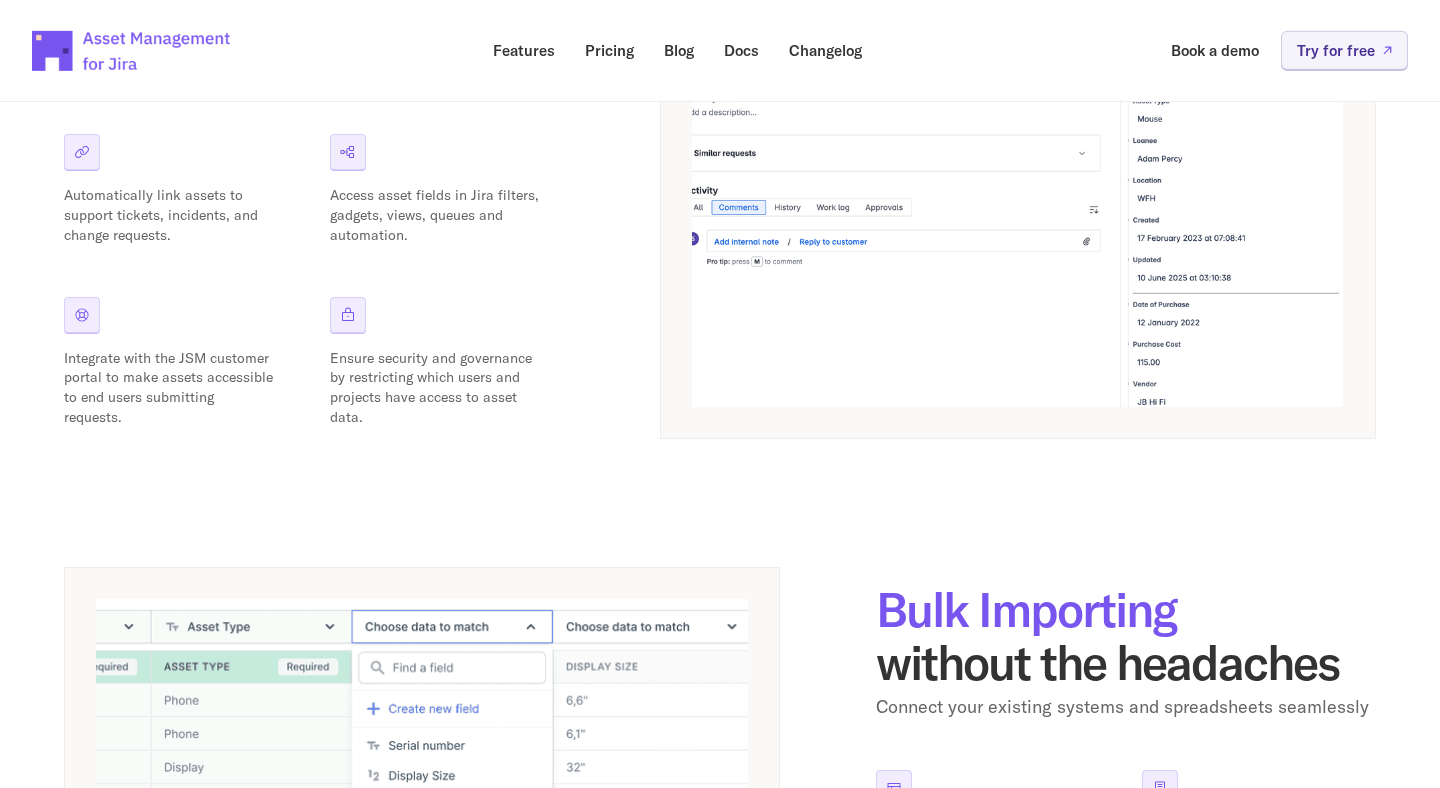 scroll, scrollTop: 0, scrollLeft: 0, axis: both 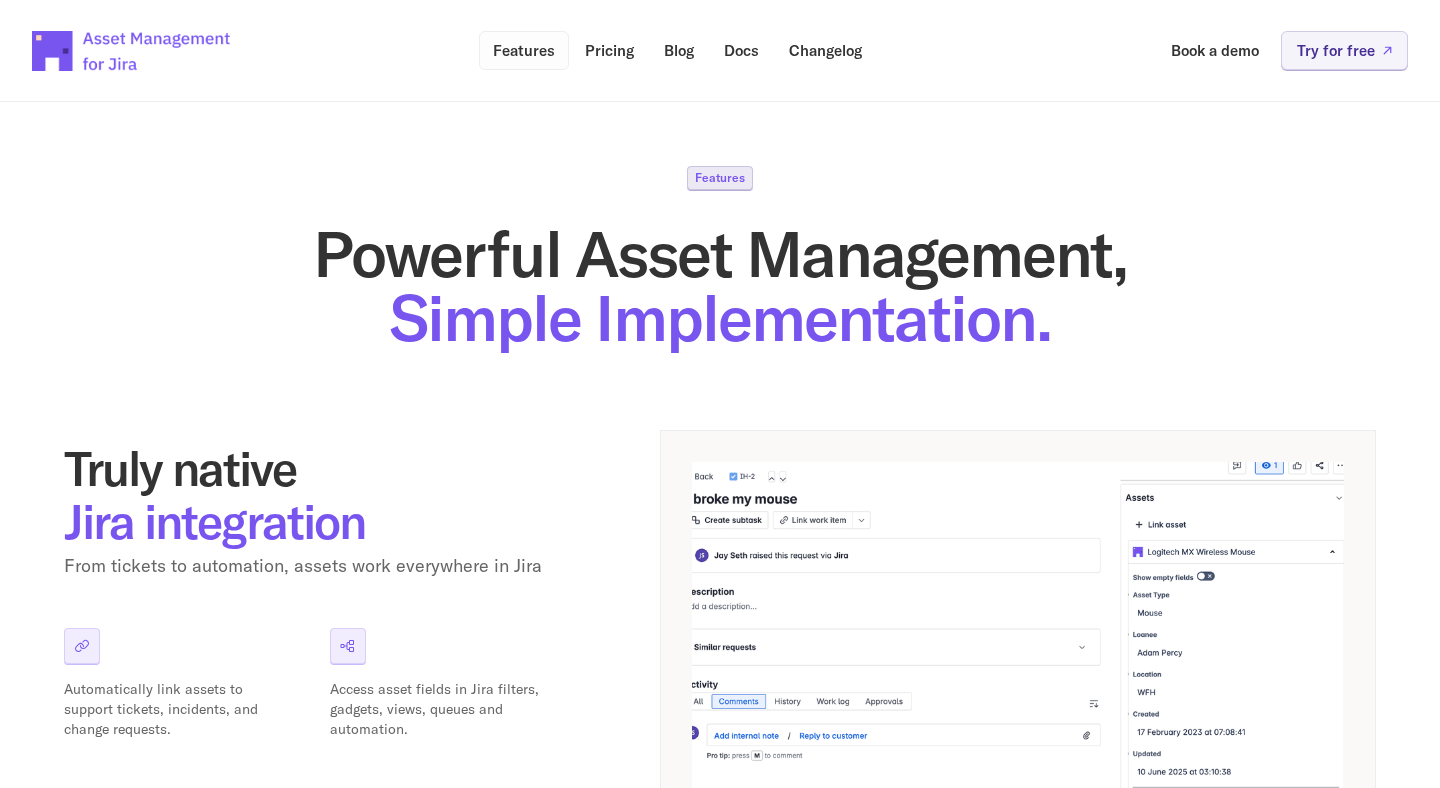 click on "Features" at bounding box center [524, 50] 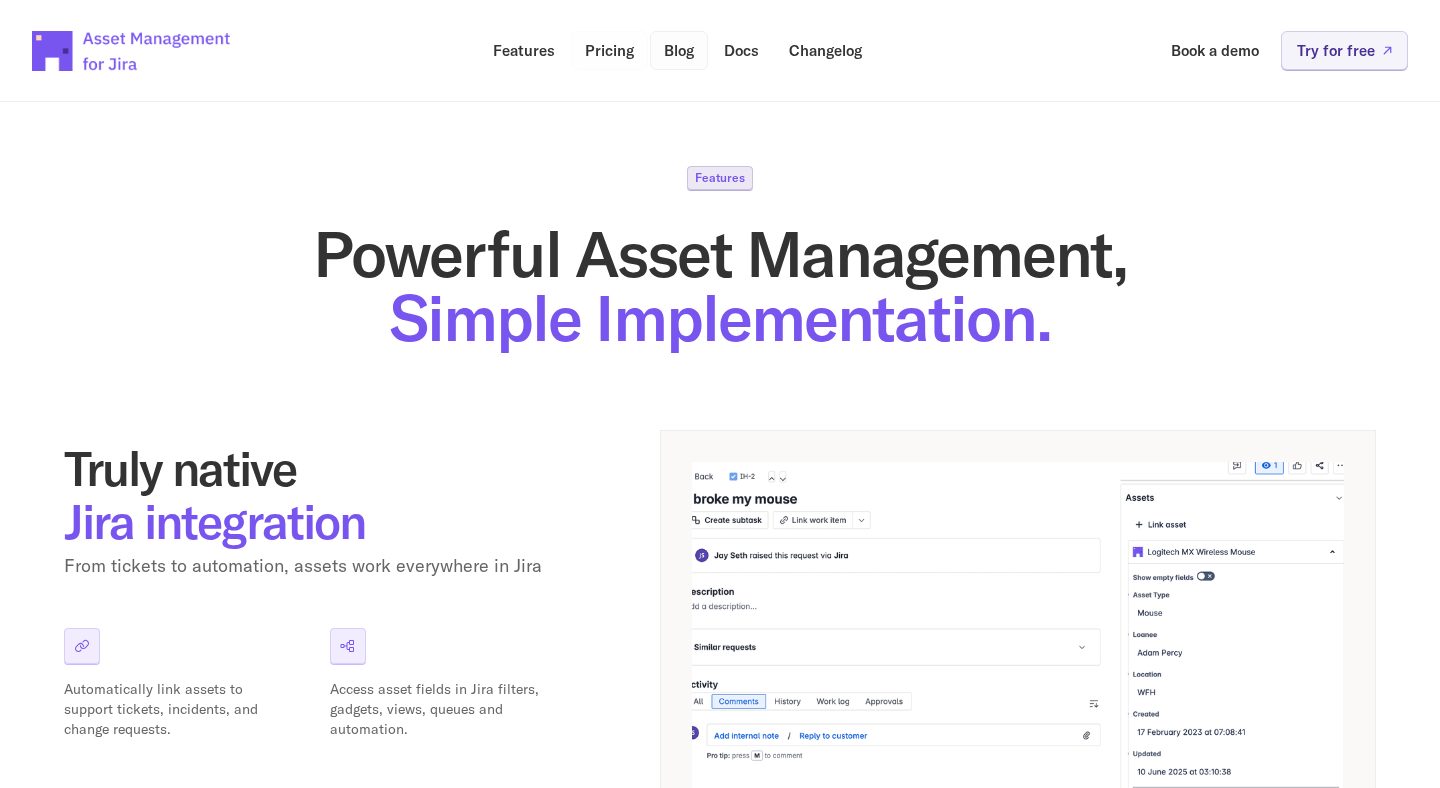click on "Blog" at bounding box center [679, 50] 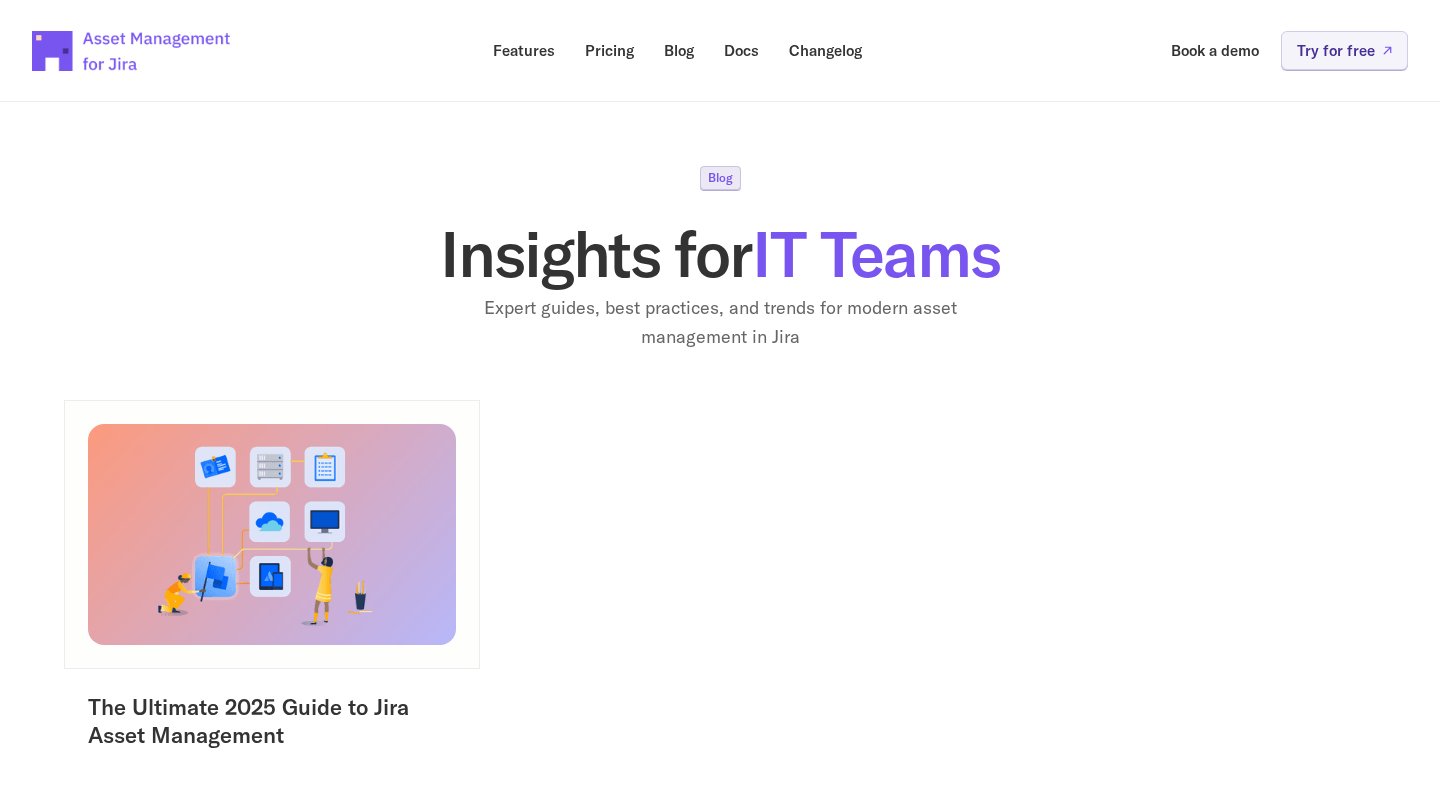 click at bounding box center (272, 533) 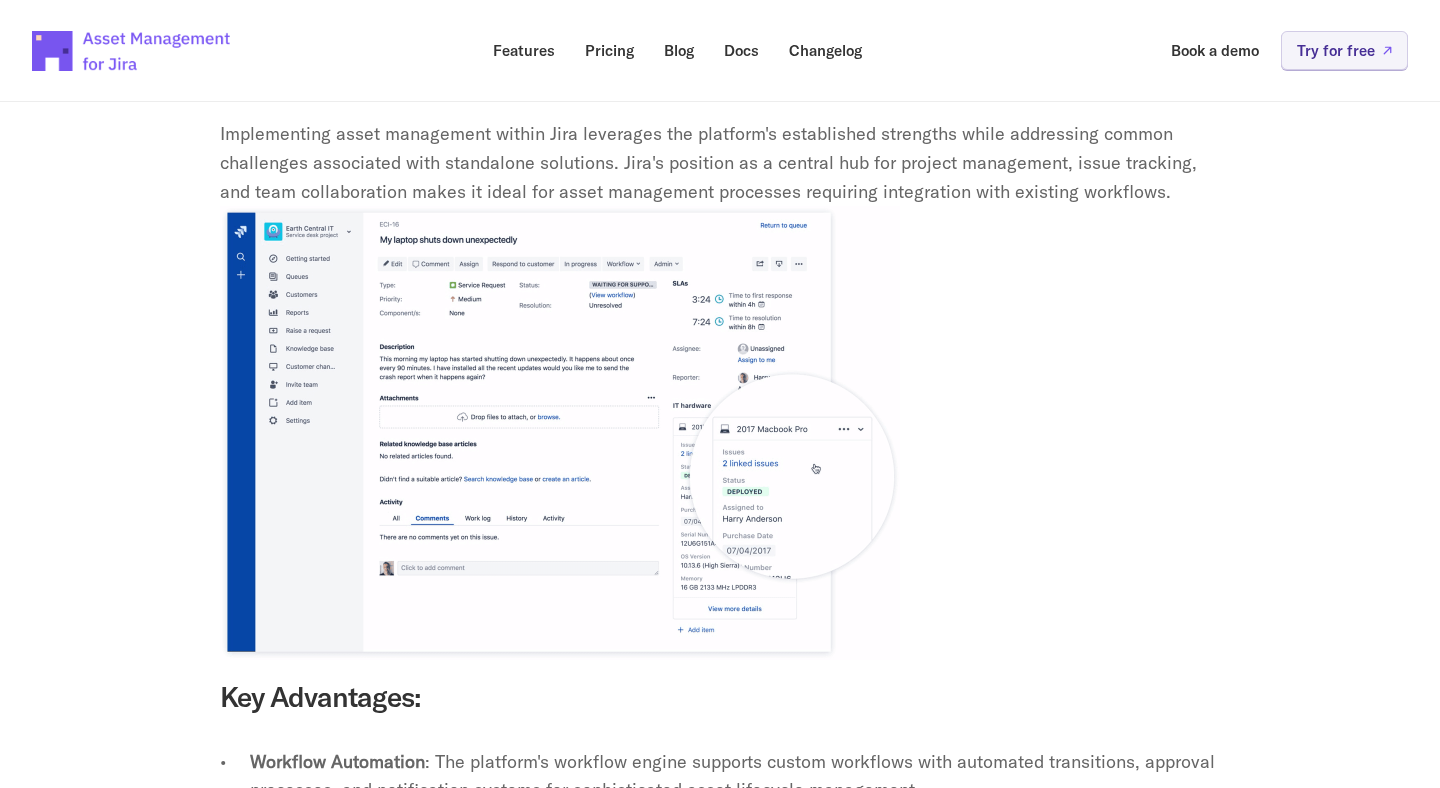 scroll, scrollTop: 2294, scrollLeft: 0, axis: vertical 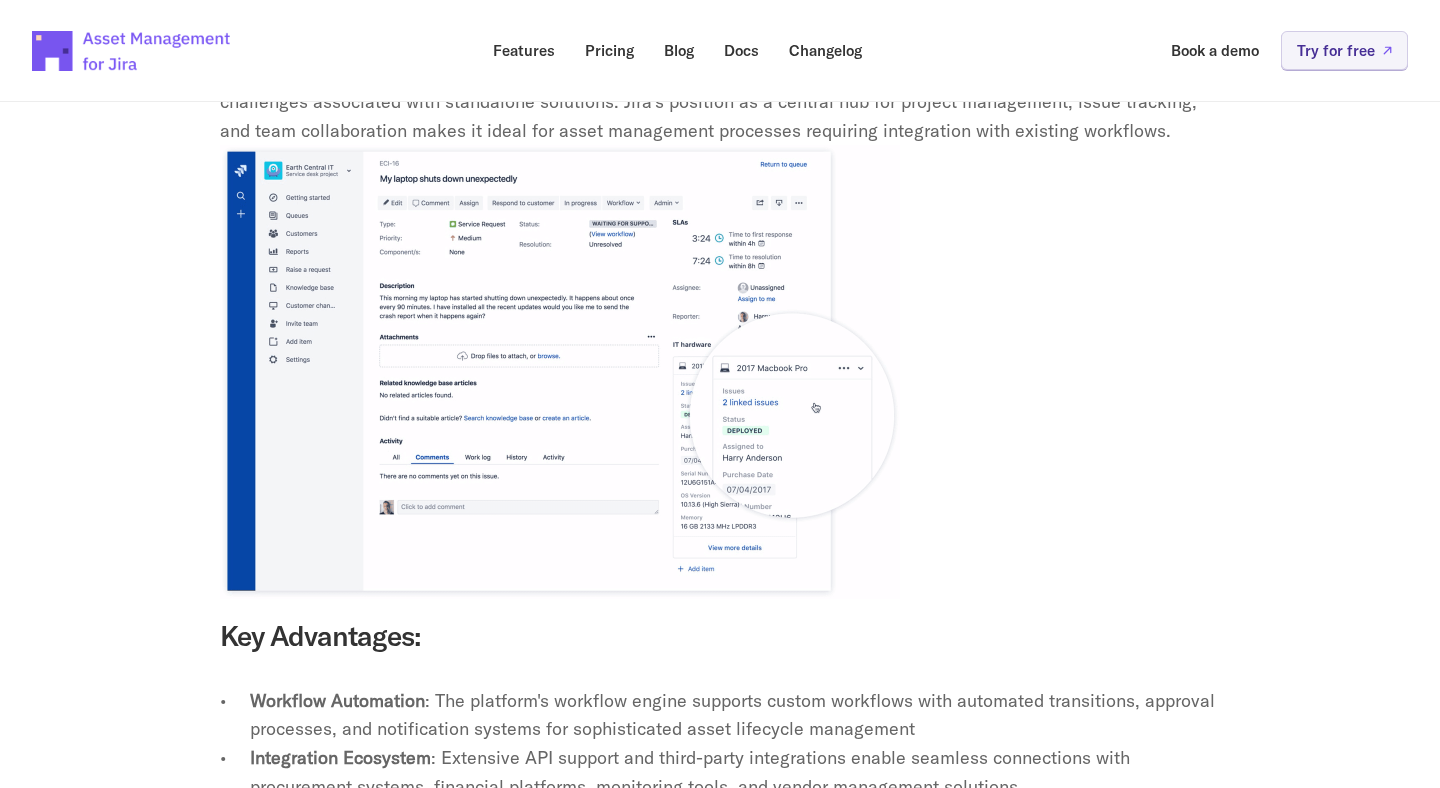click at bounding box center (560, 372) 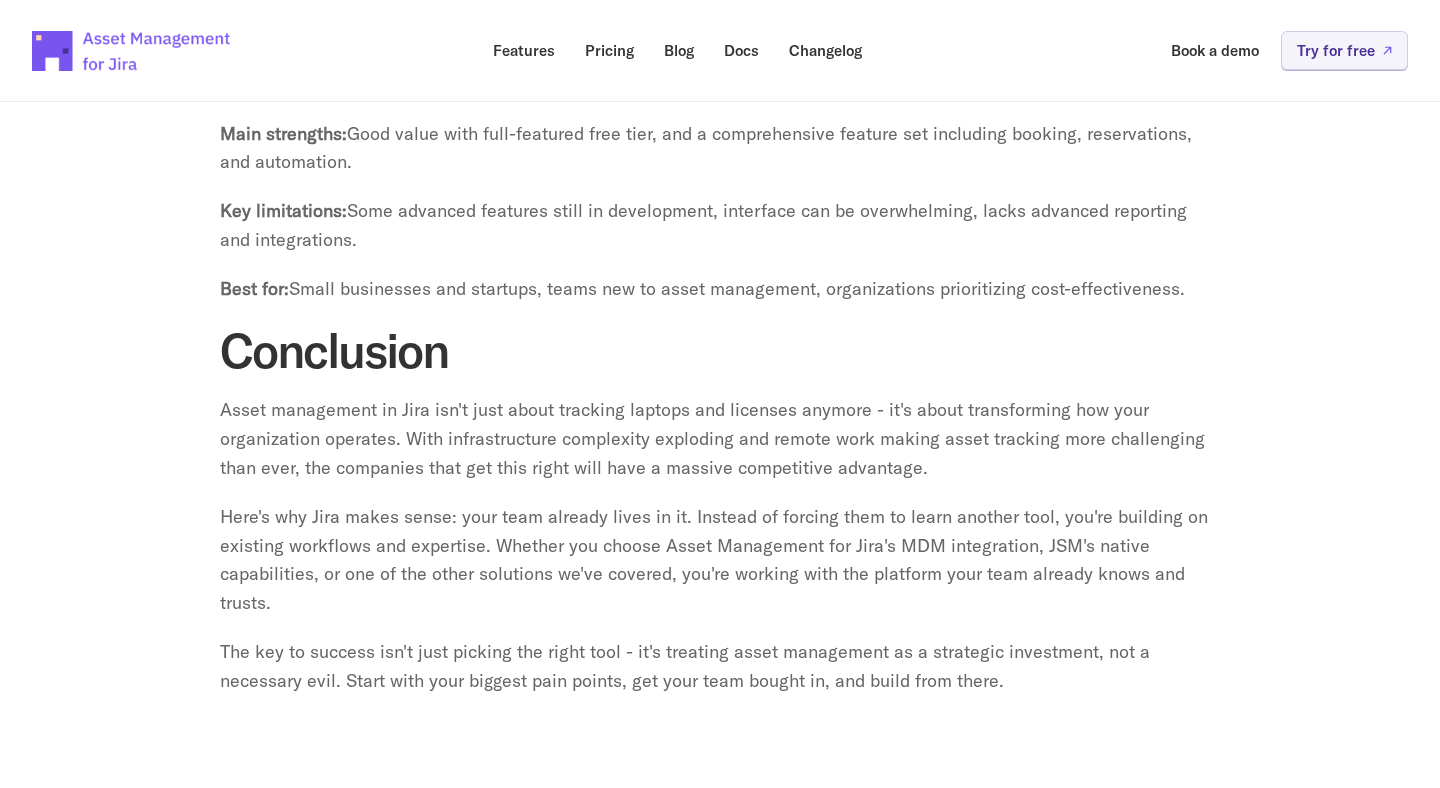 scroll, scrollTop: 7436, scrollLeft: 0, axis: vertical 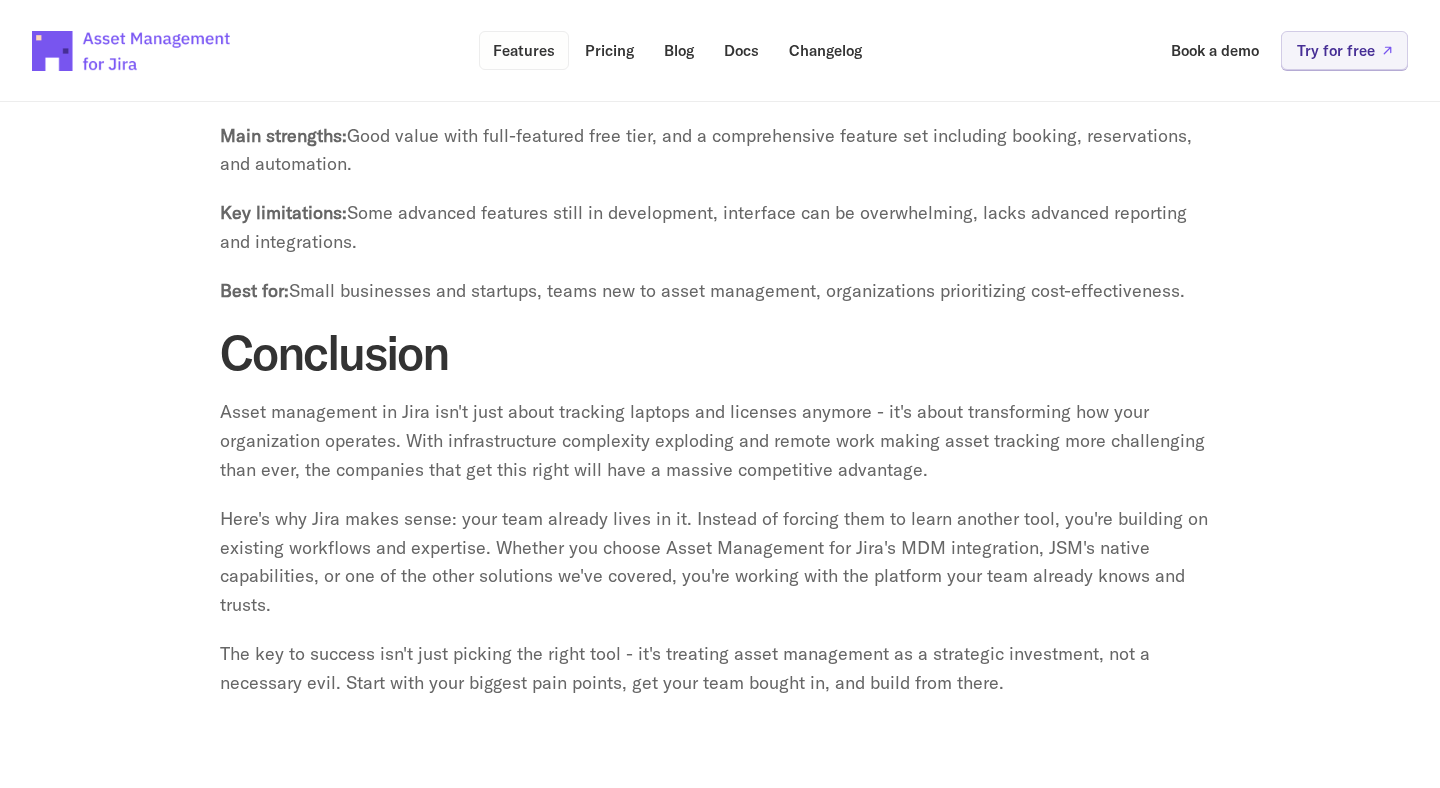 click on "Features" at bounding box center (524, 50) 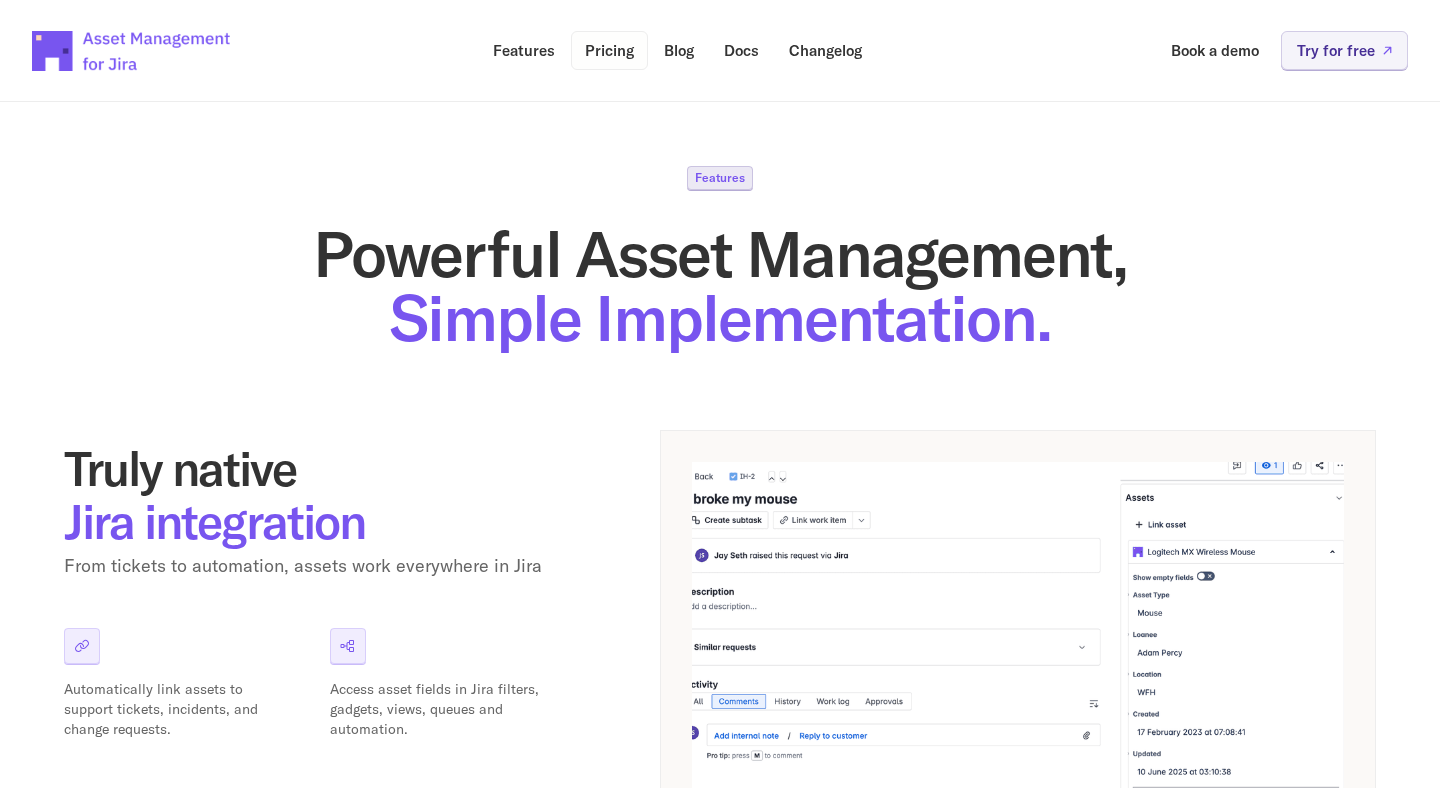 click on "Pricing" at bounding box center [609, 50] 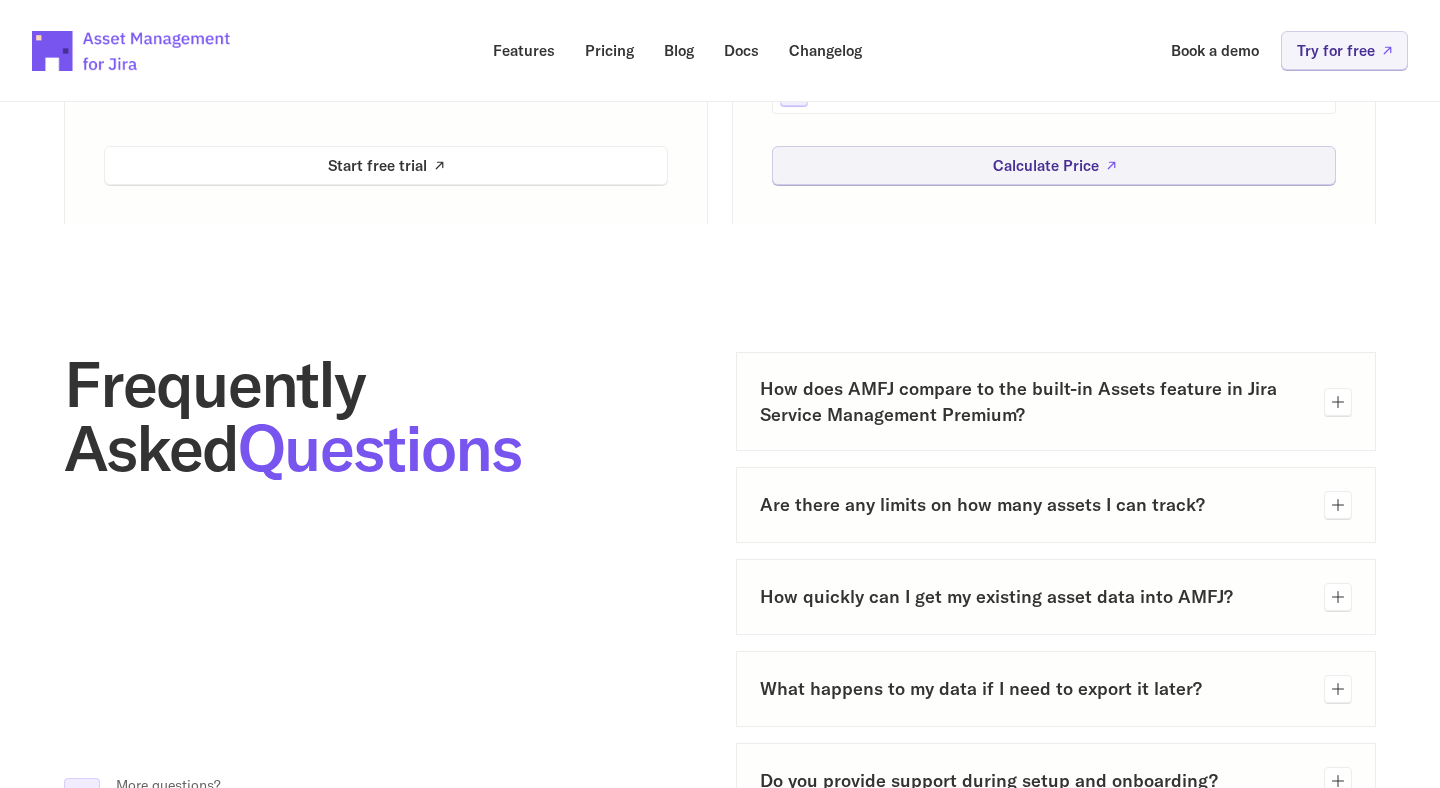 scroll, scrollTop: 799, scrollLeft: 0, axis: vertical 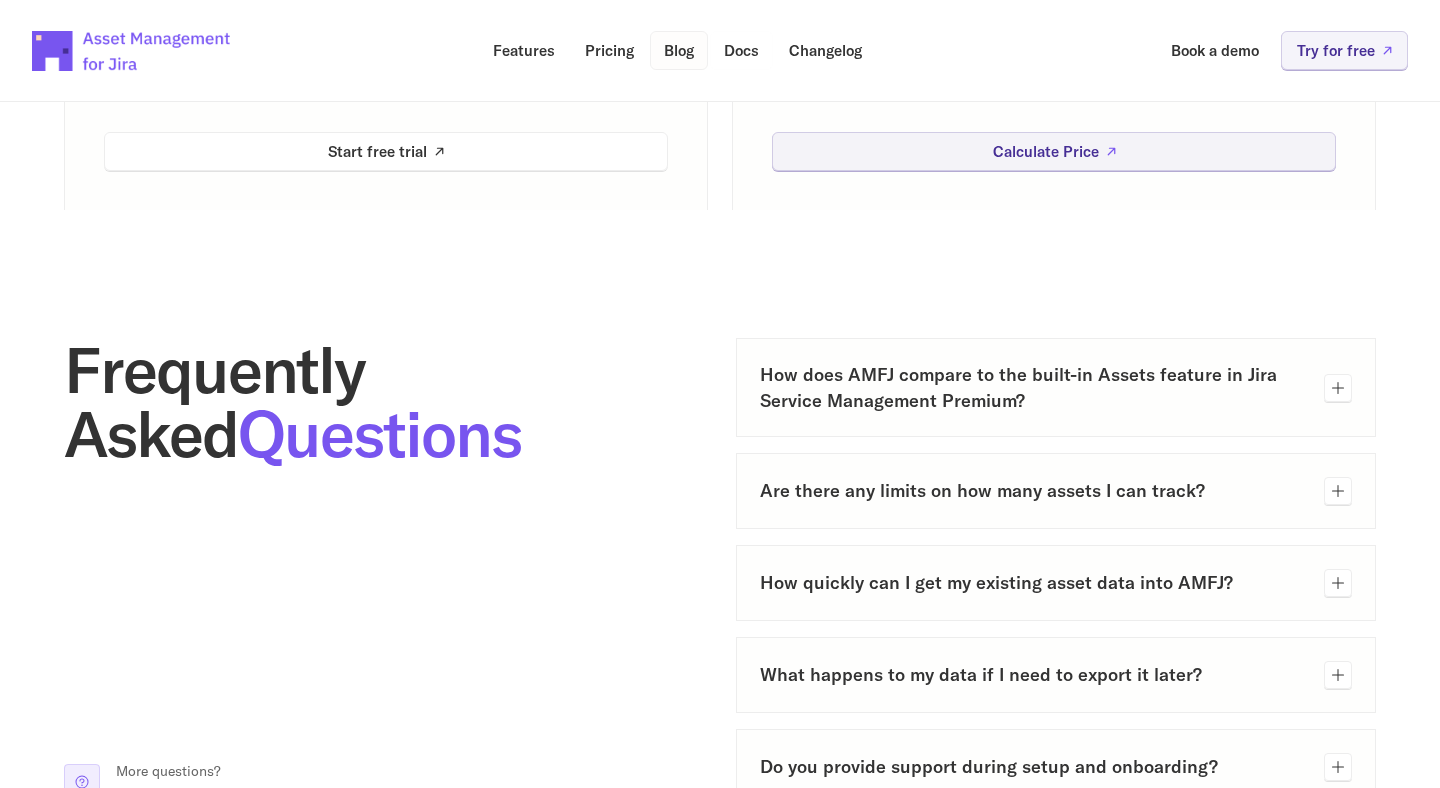 click on "Blog" at bounding box center (679, 50) 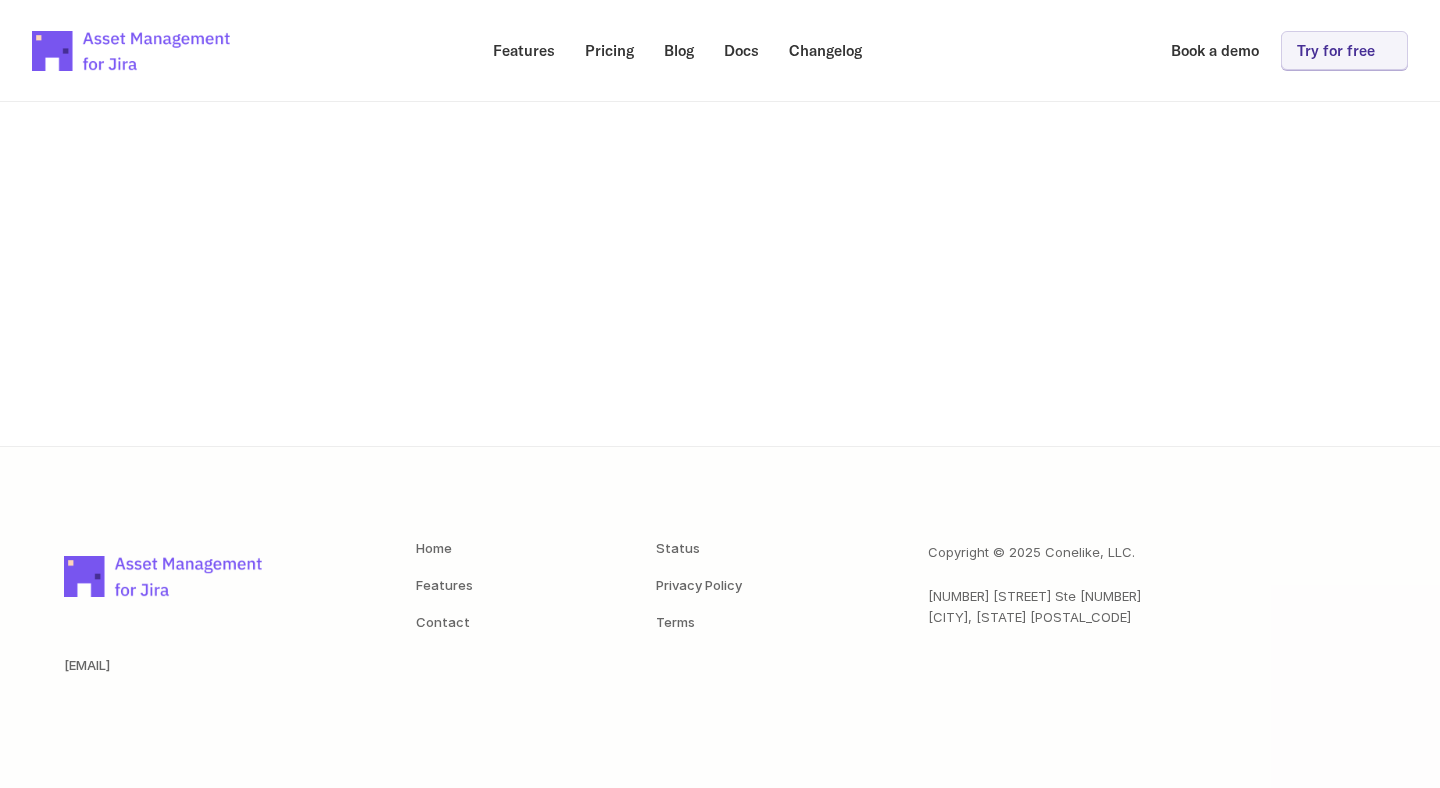 scroll, scrollTop: 0, scrollLeft: 0, axis: both 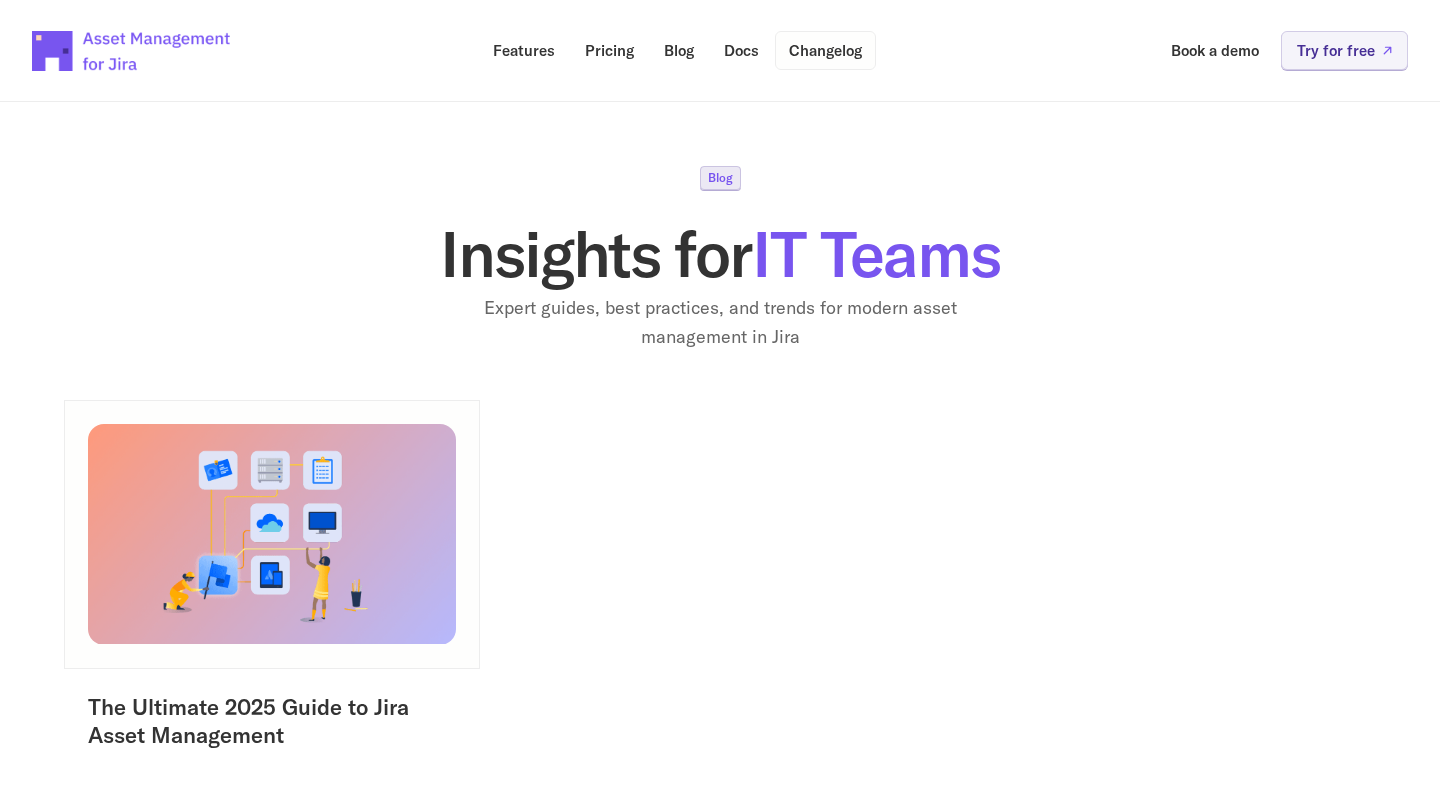 click on "Changelog" at bounding box center [825, 50] 